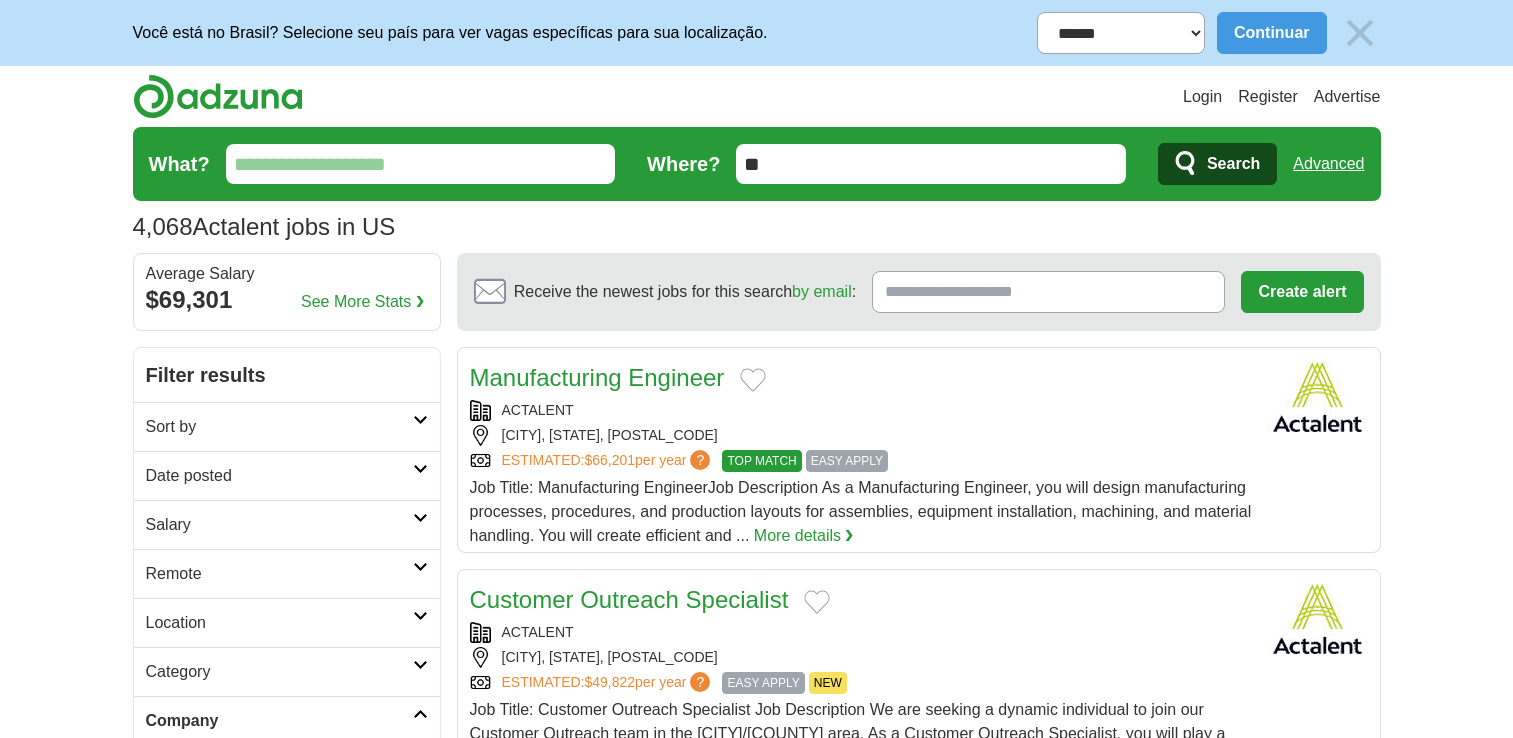 scroll, scrollTop: 0, scrollLeft: 0, axis: both 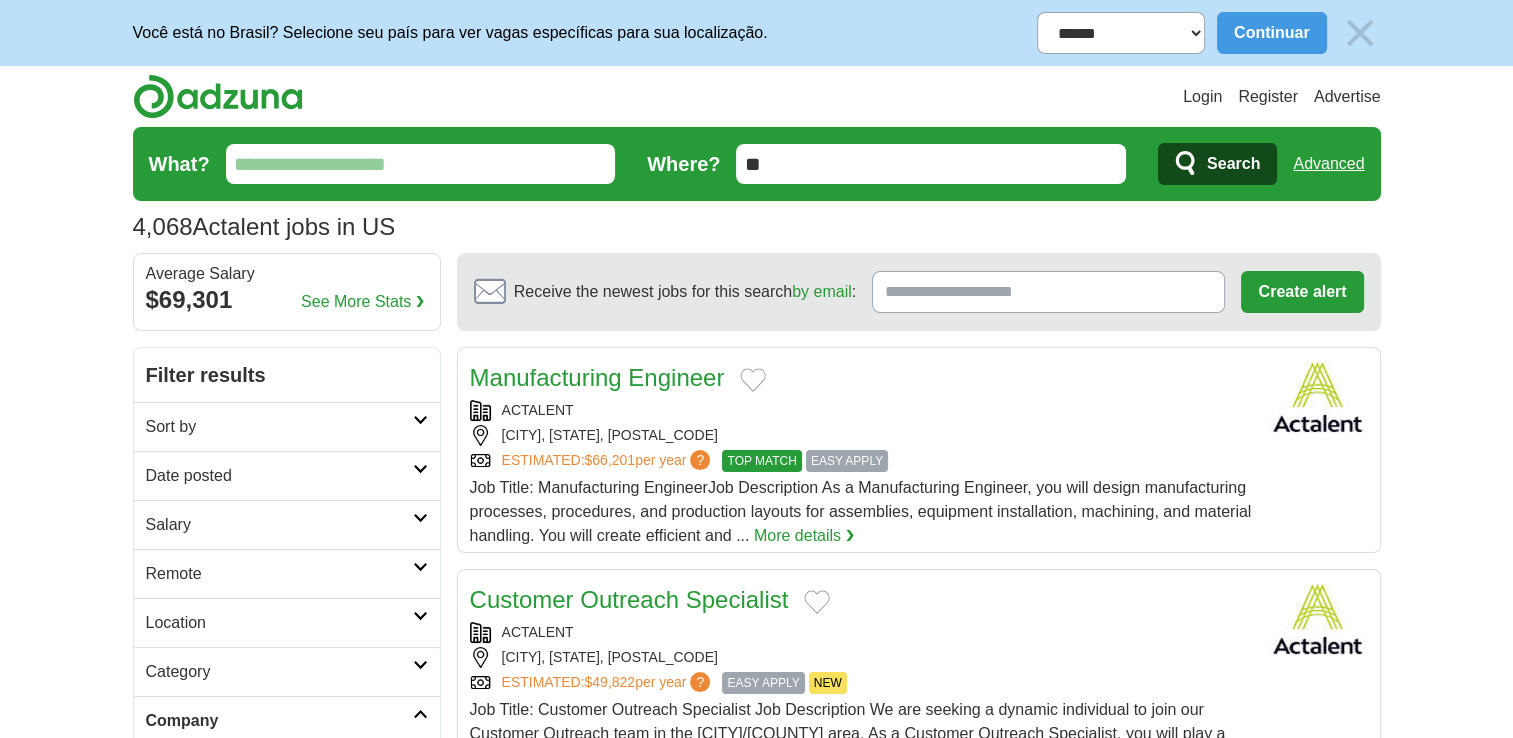 drag, startPoint x: 0, startPoint y: 0, endPoint x: 808, endPoint y: 159, distance: 823.4956 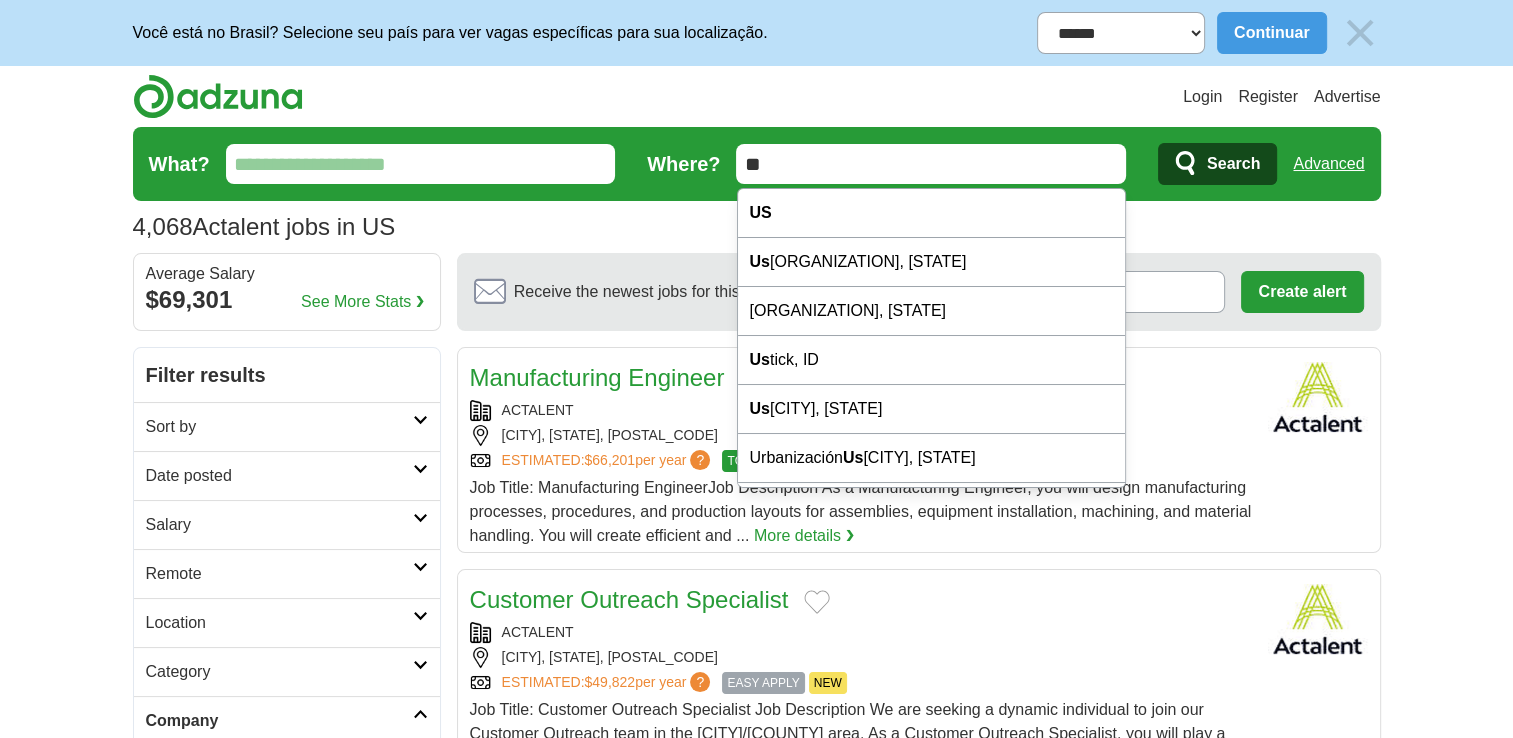 click on "**" at bounding box center (931, 164) 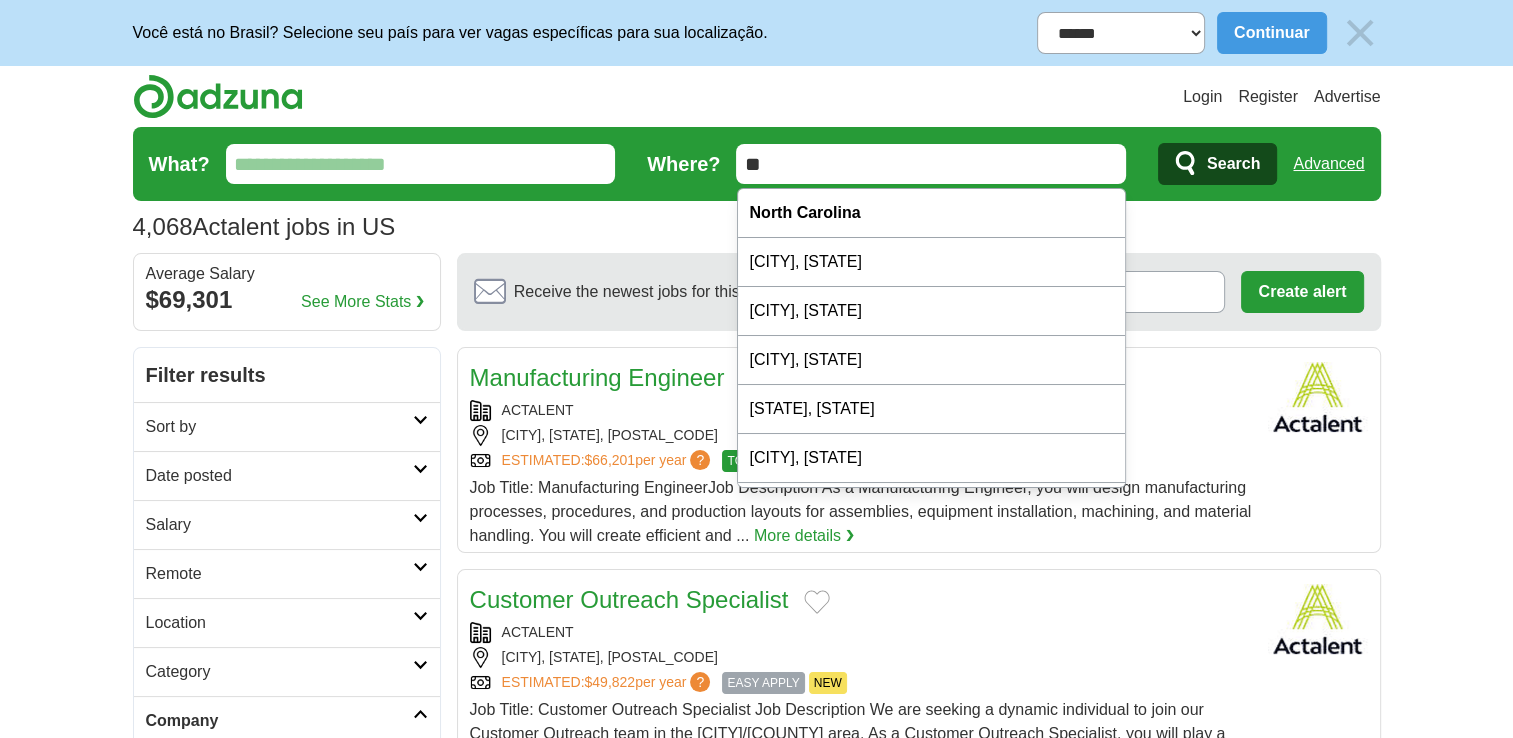 type on "*" 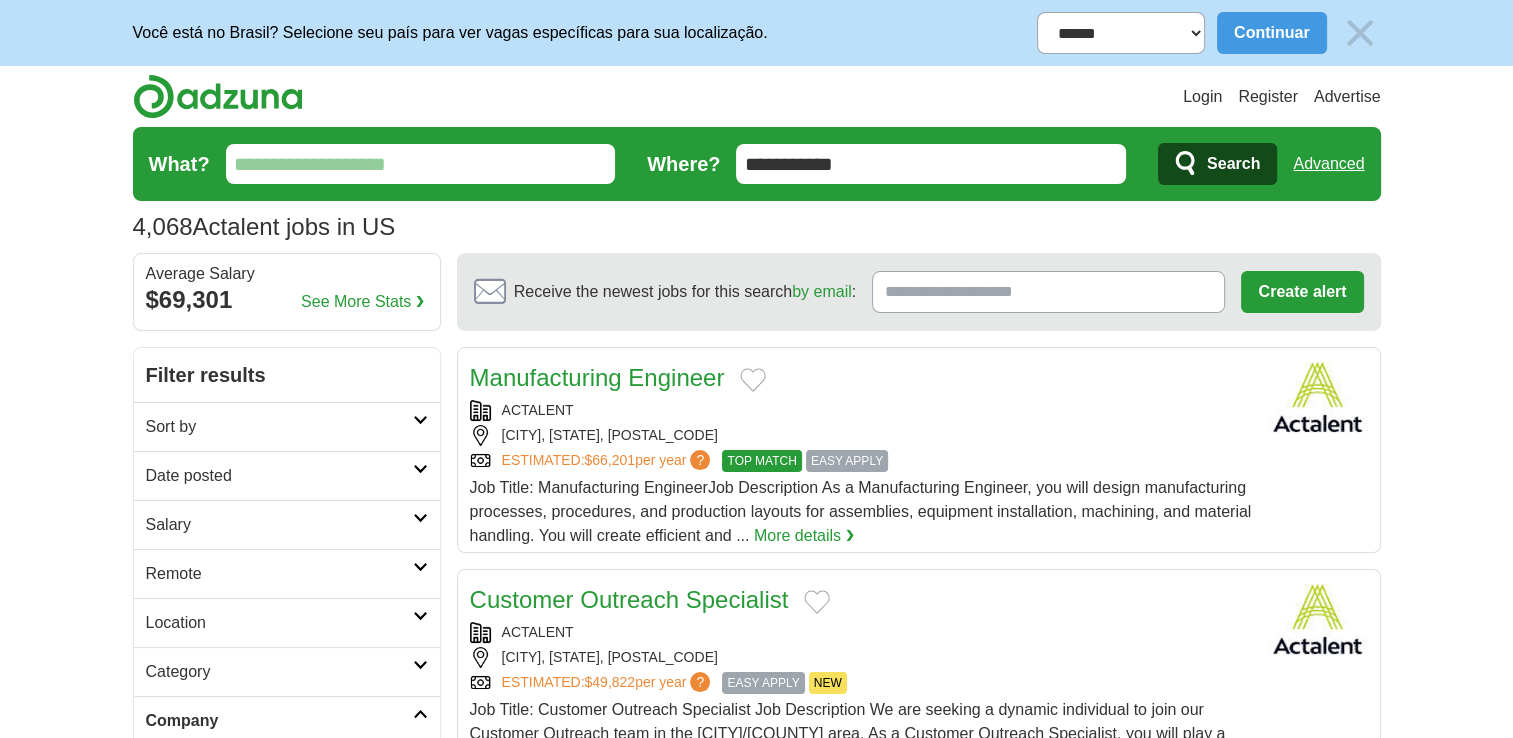type on "**********" 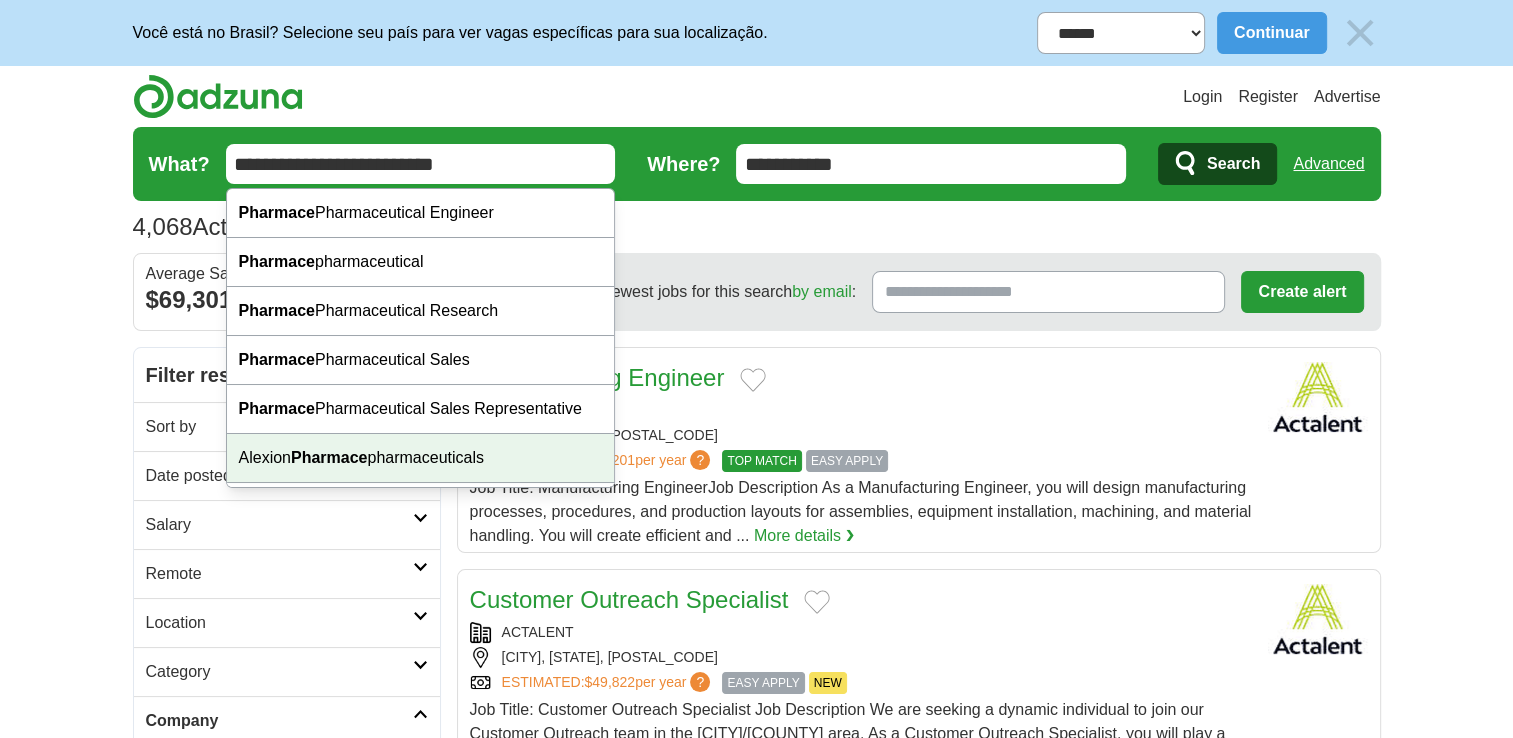 scroll, scrollTop: 41, scrollLeft: 0, axis: vertical 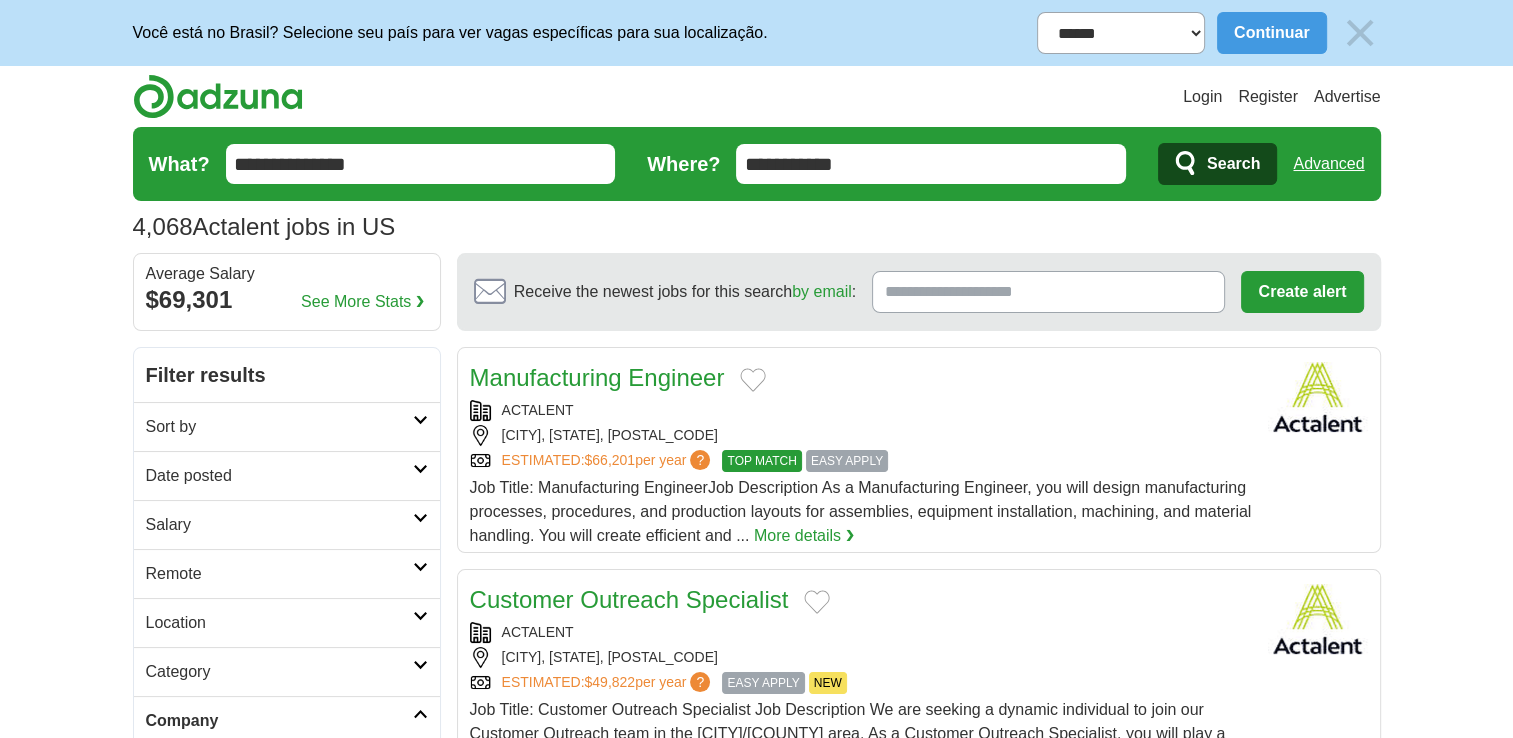 type on "**********" 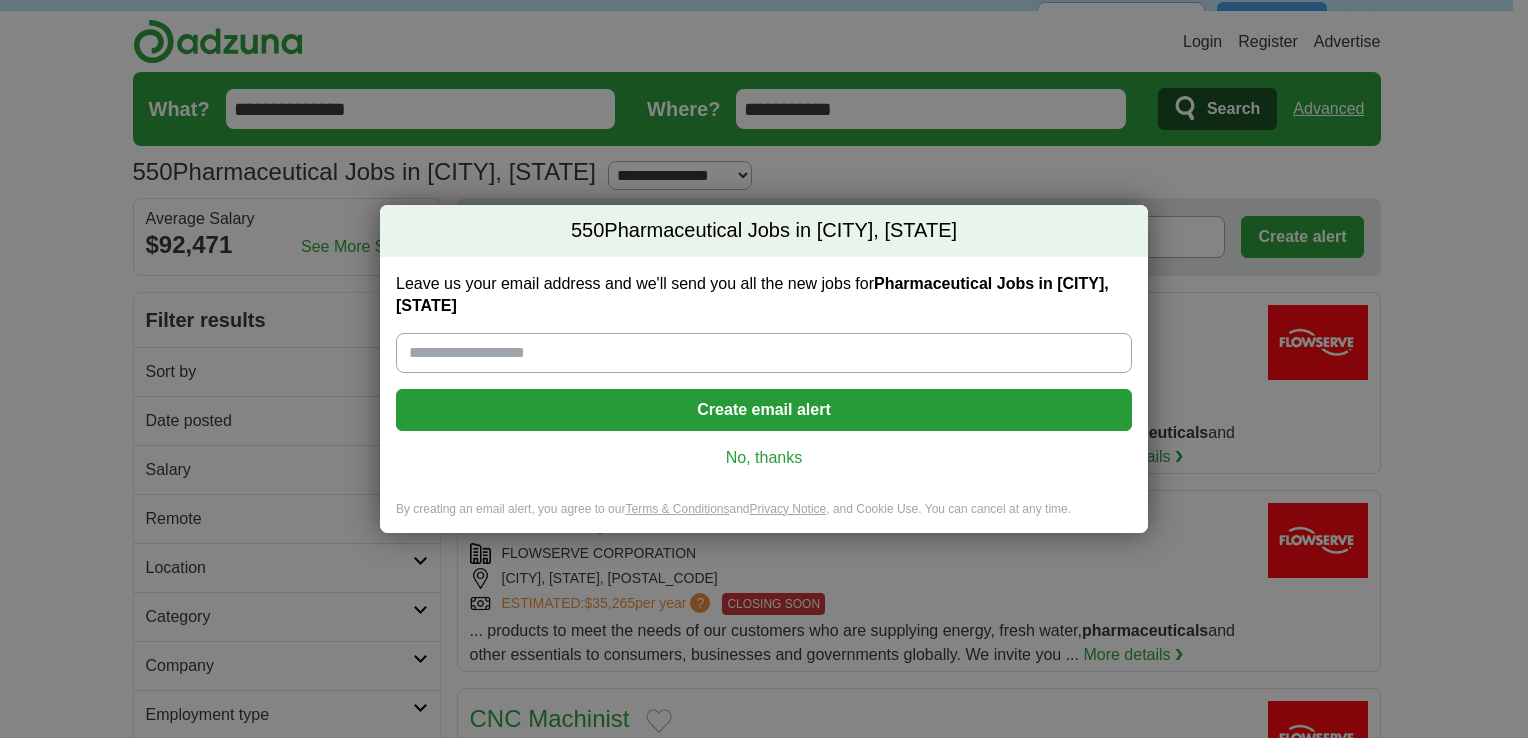 scroll, scrollTop: 0, scrollLeft: 0, axis: both 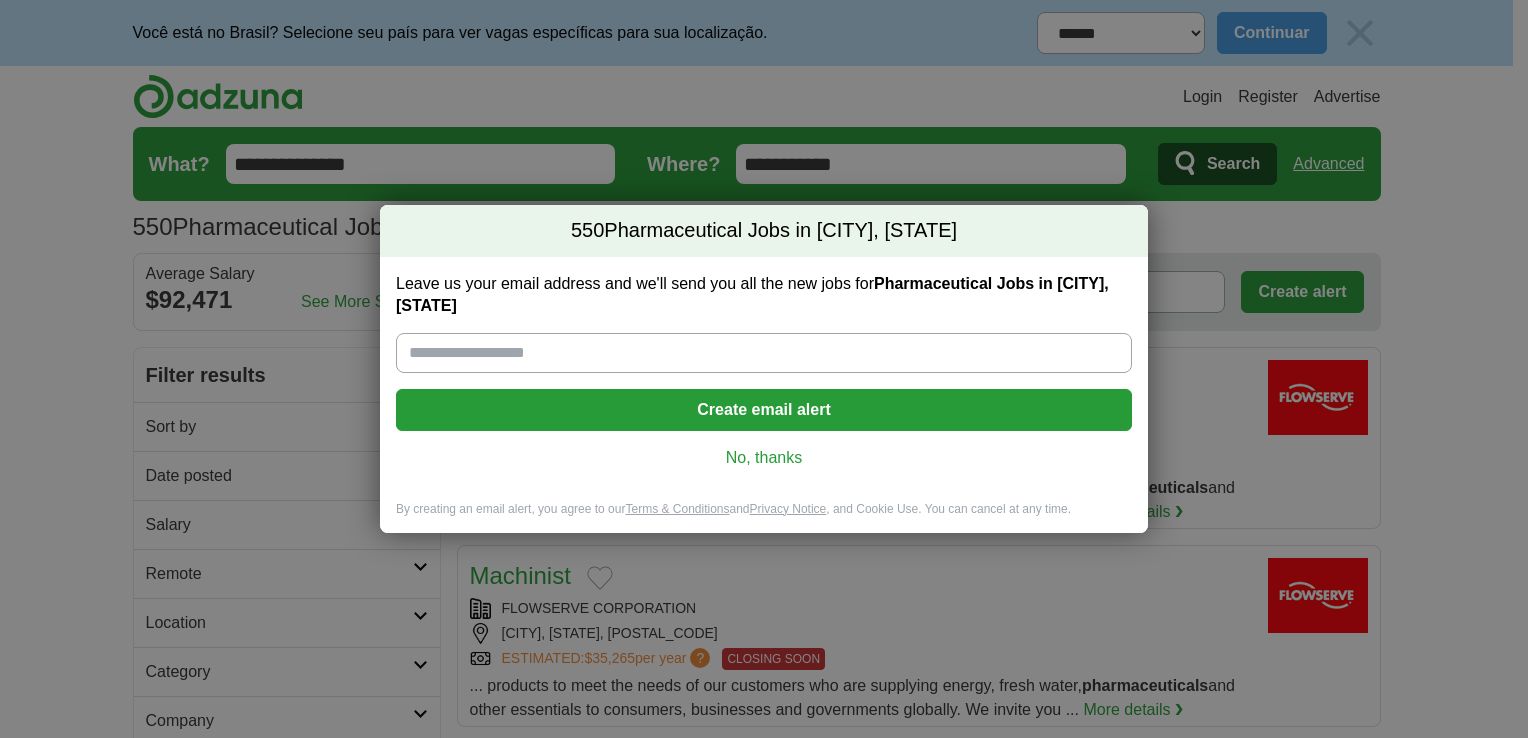 click on "No, thanks" at bounding box center [764, 458] 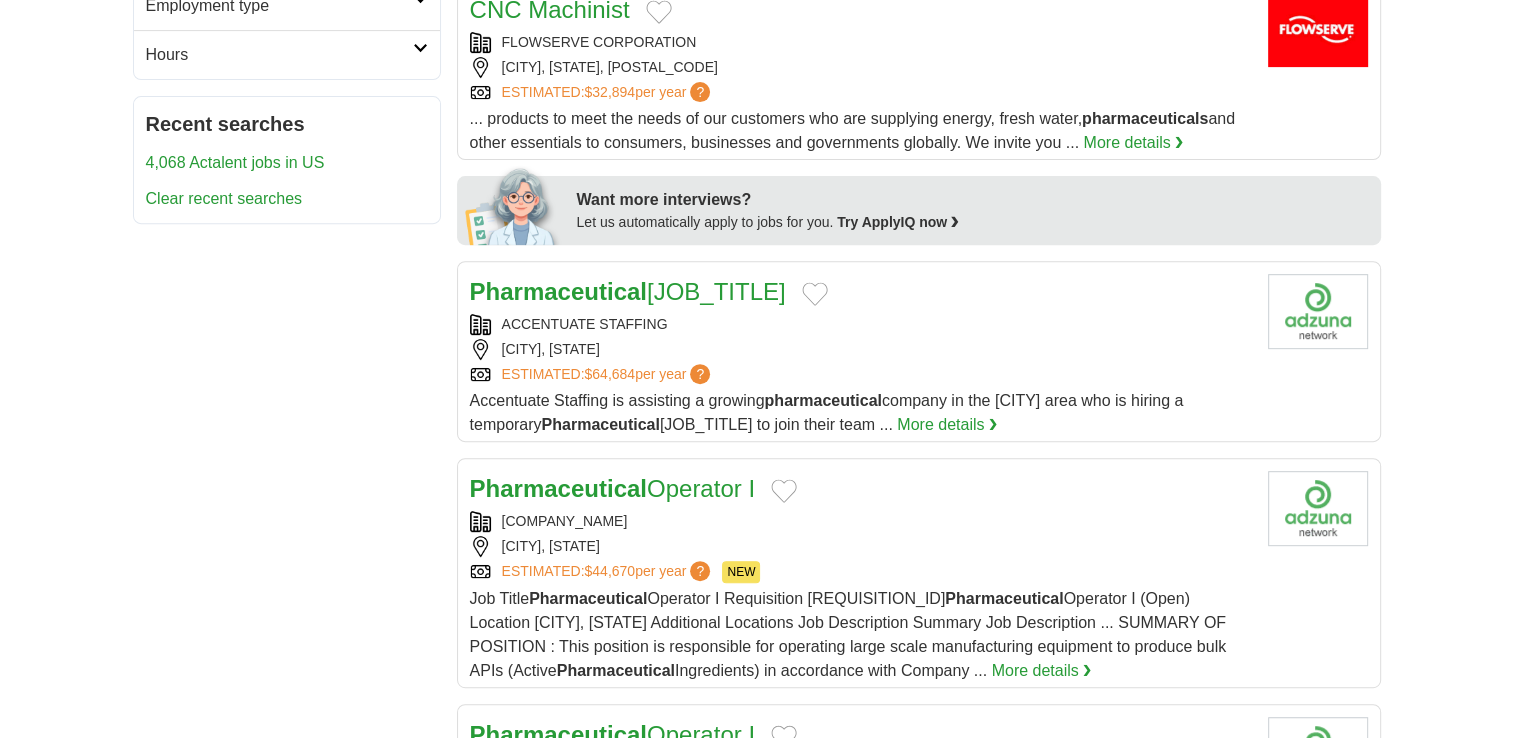scroll, scrollTop: 800, scrollLeft: 0, axis: vertical 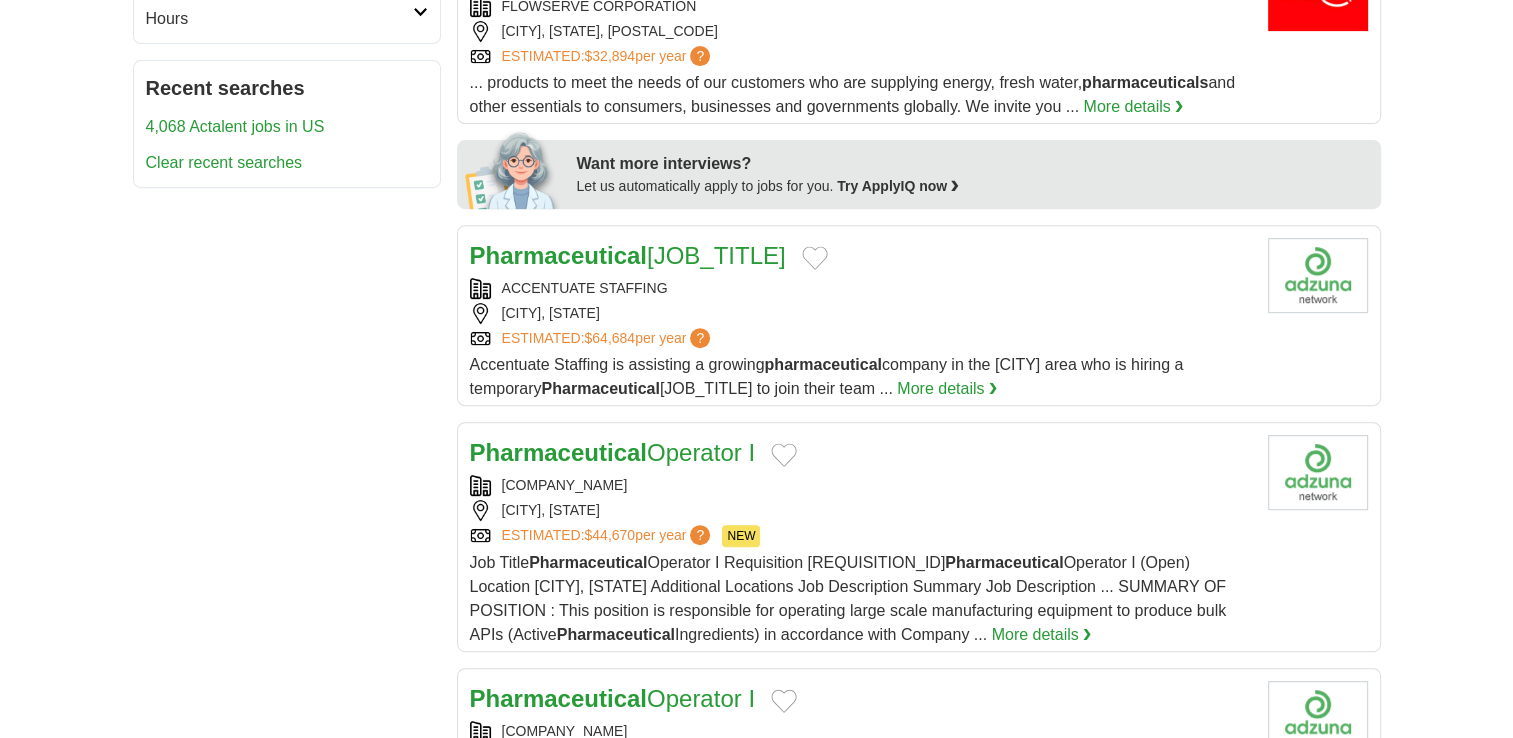 click on "Pharmaceutical" at bounding box center [558, 452] 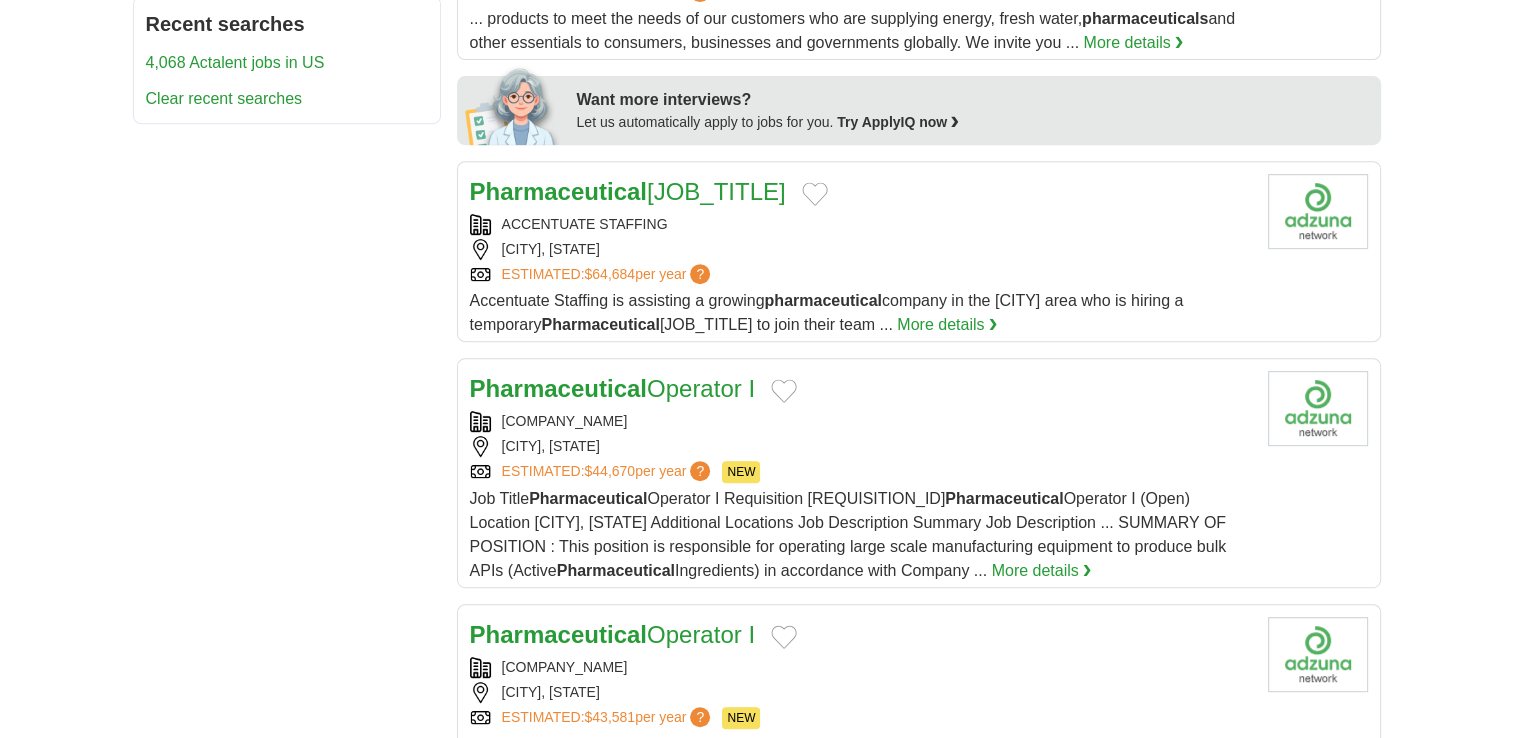 scroll, scrollTop: 900, scrollLeft: 0, axis: vertical 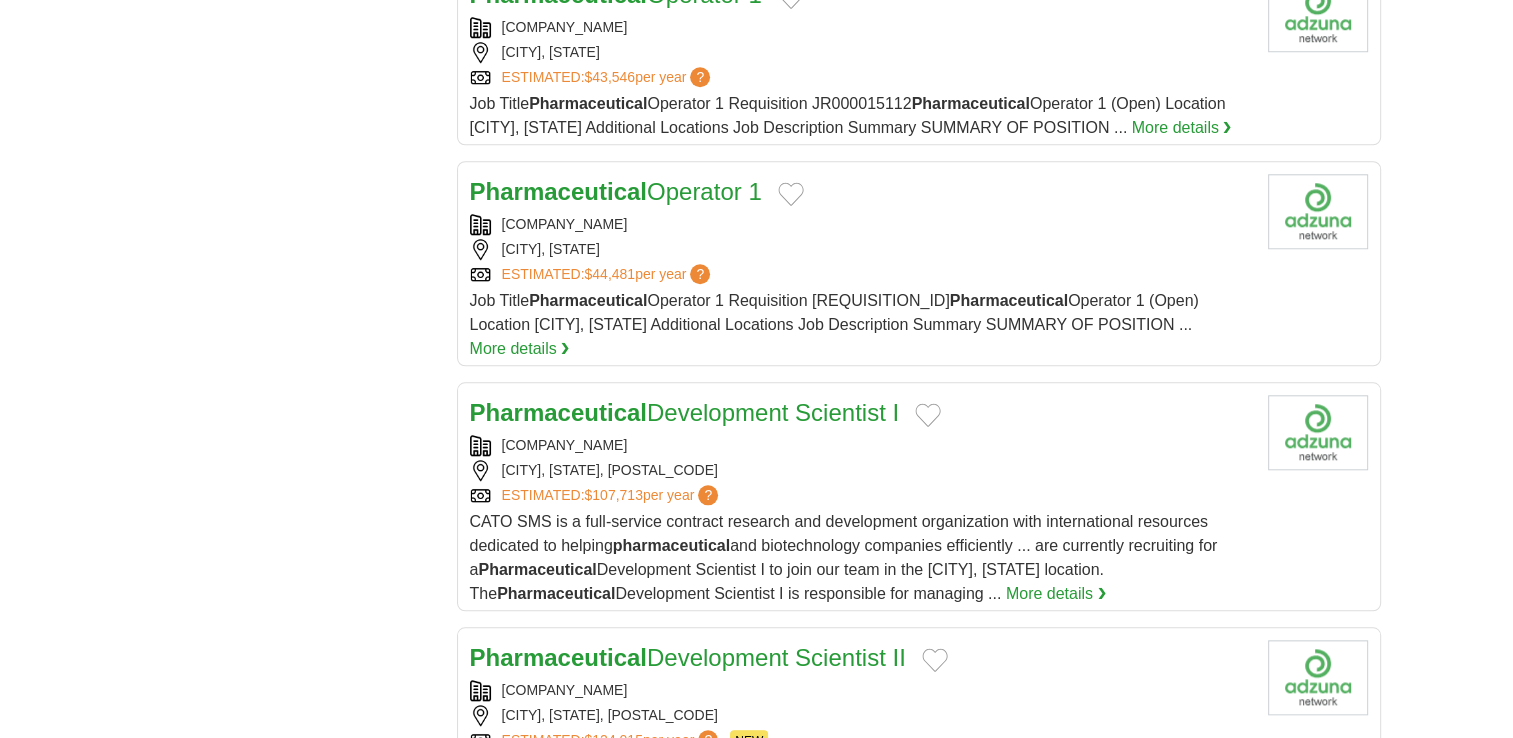 click on "Pharmaceutical" at bounding box center [558, 412] 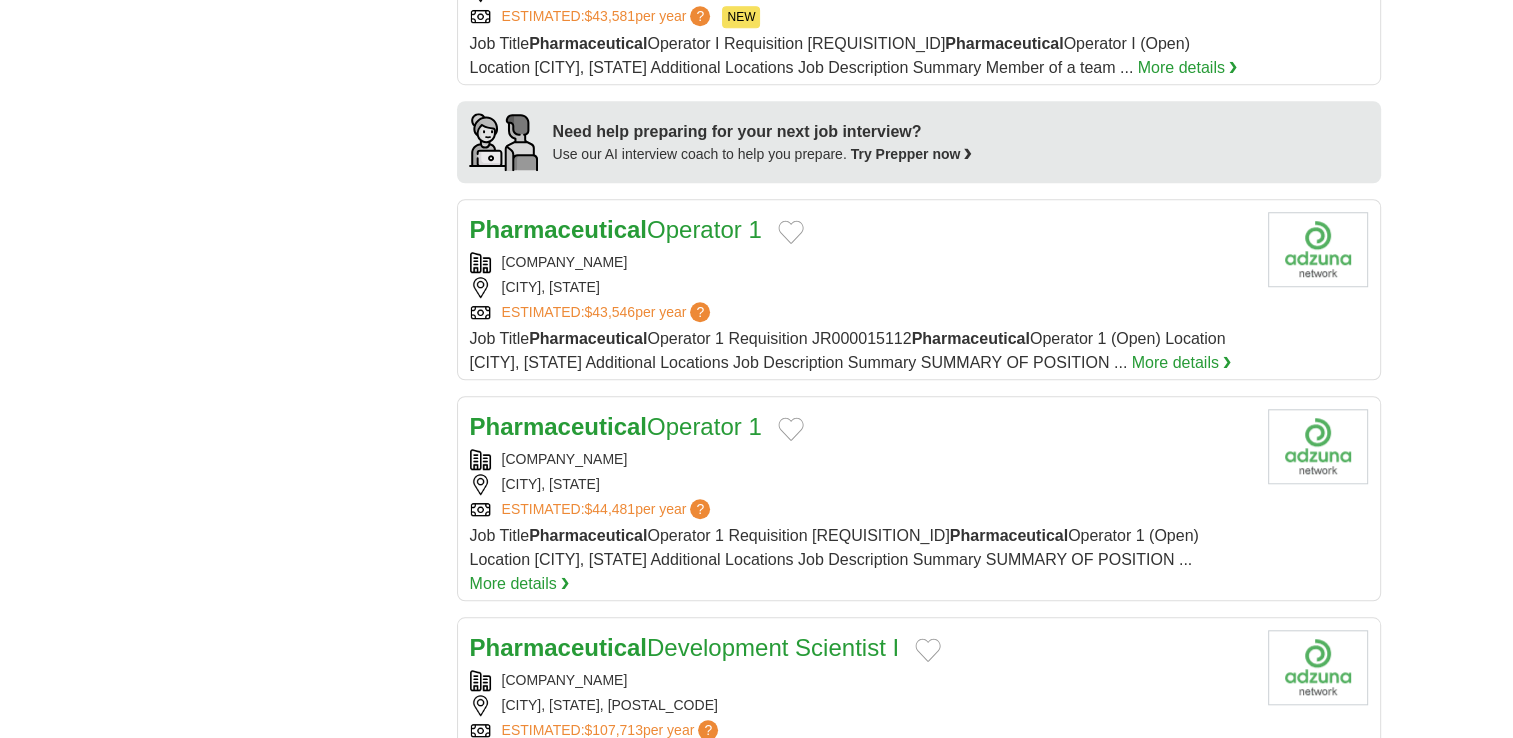 scroll, scrollTop: 1600, scrollLeft: 0, axis: vertical 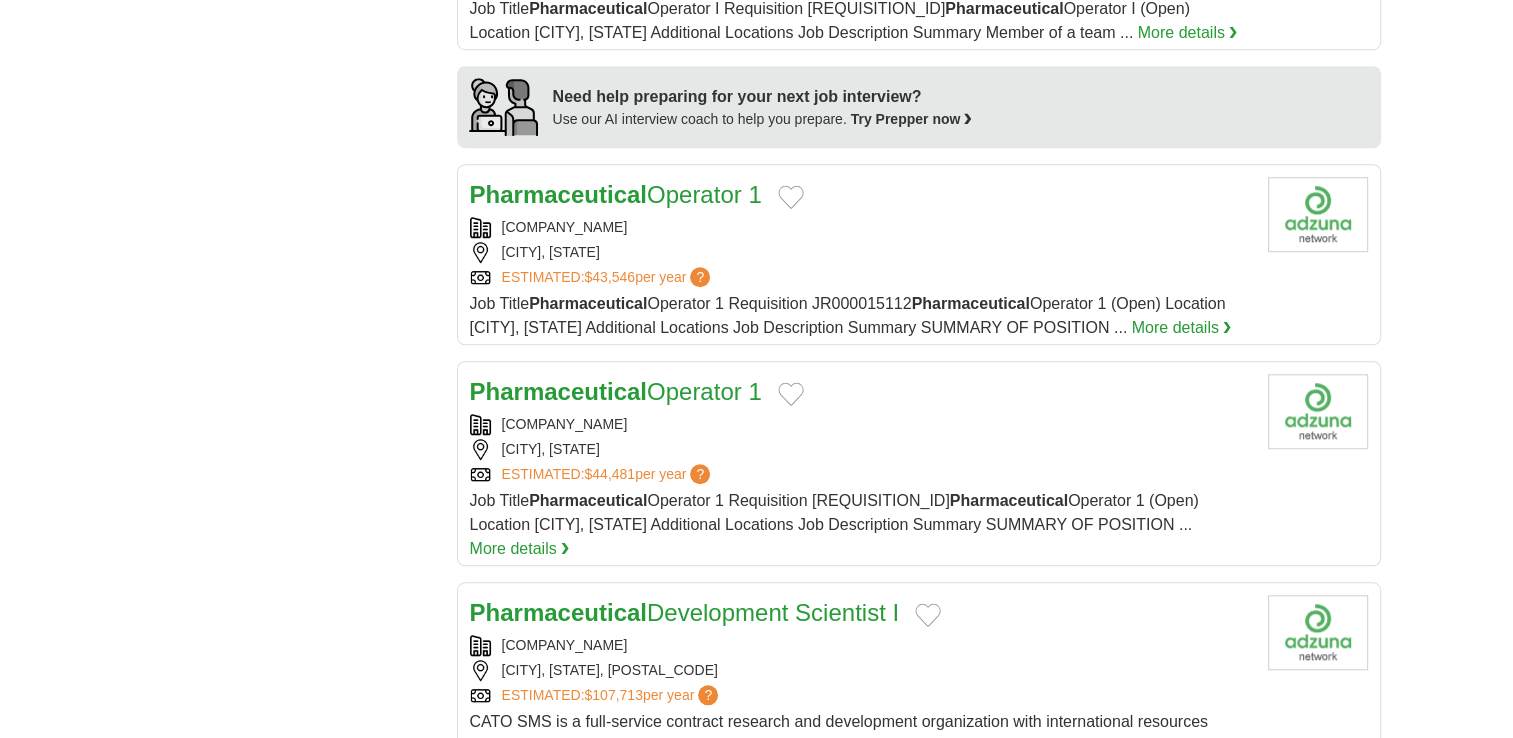 click on "Pharmaceutical  Development Scientist I" at bounding box center [685, 612] 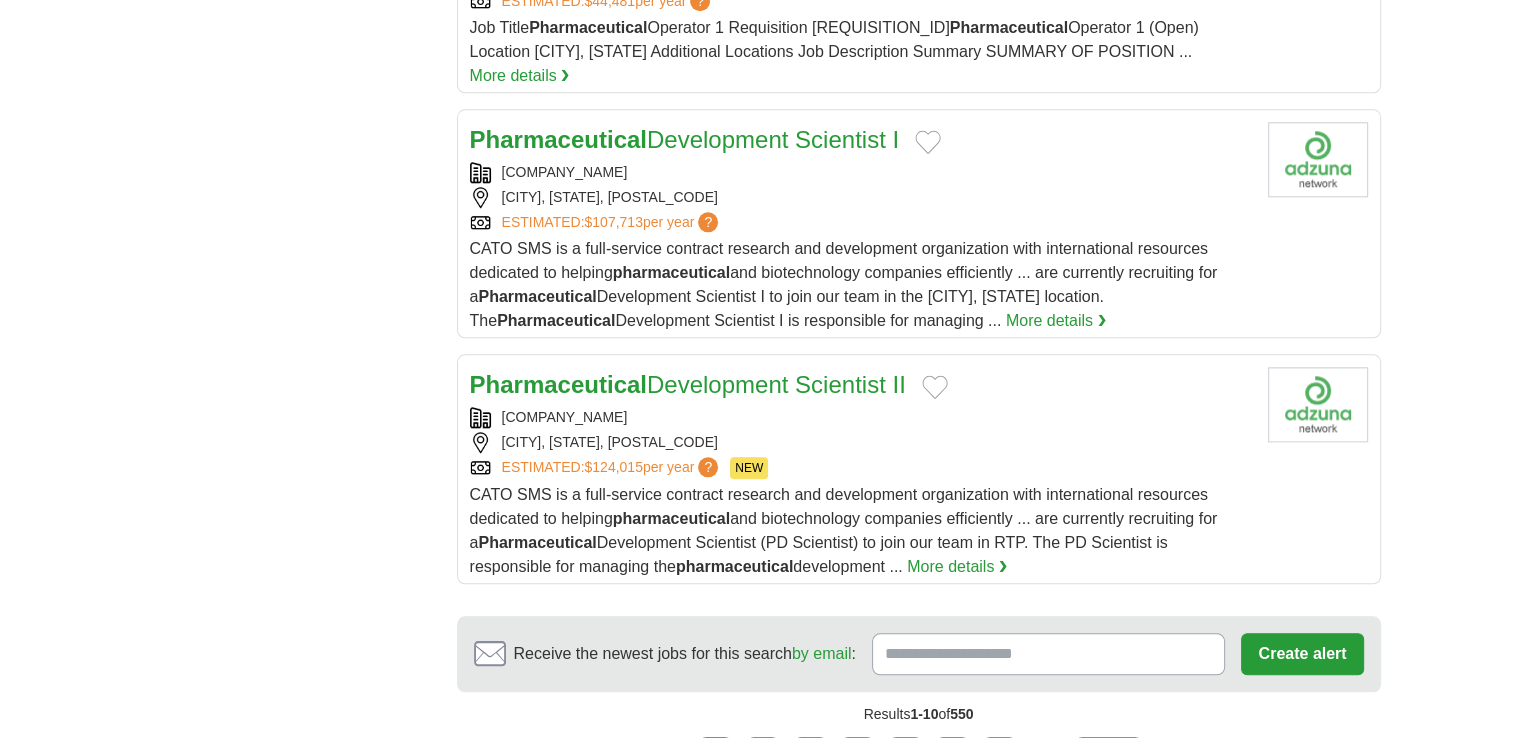scroll, scrollTop: 2200, scrollLeft: 0, axis: vertical 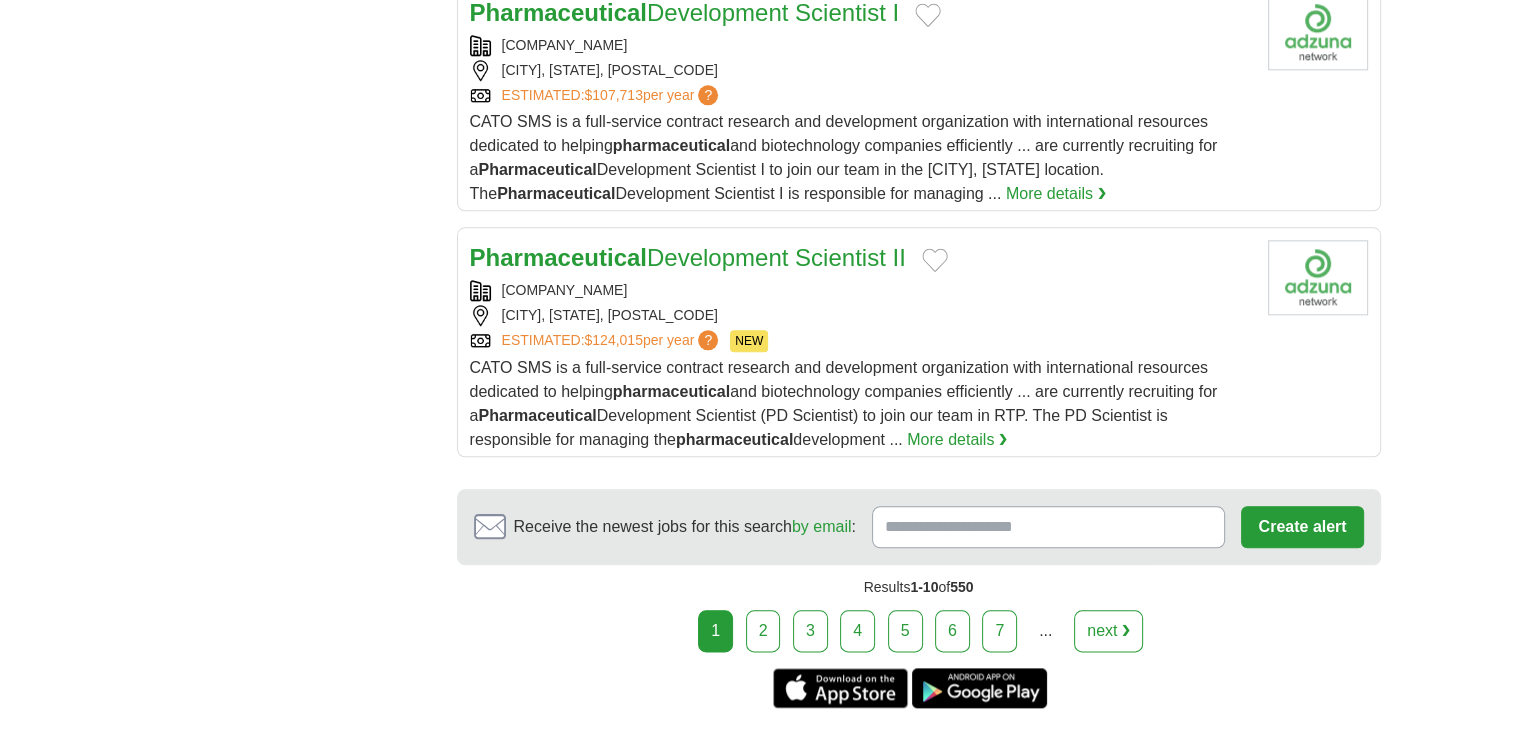 click on "2" at bounding box center (763, 631) 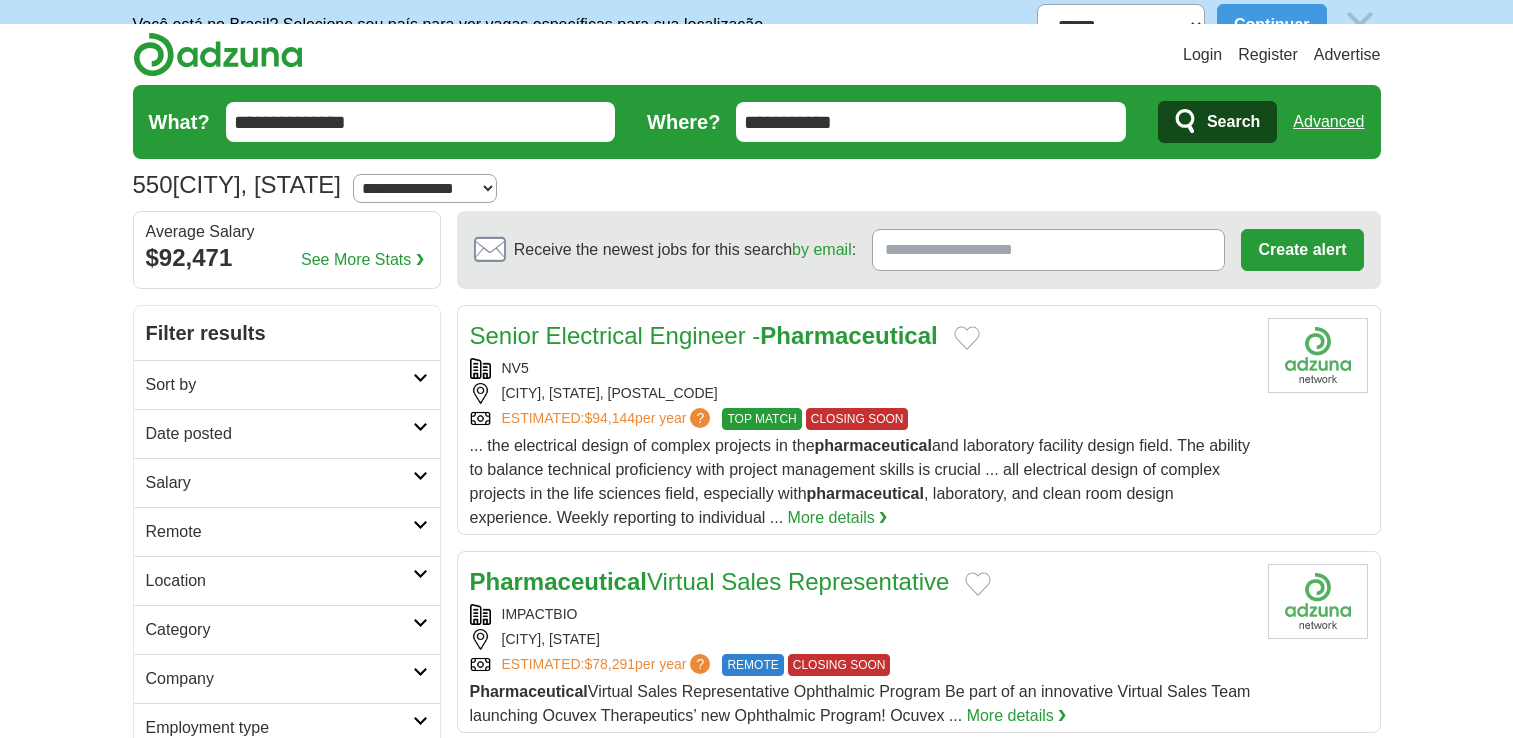 scroll, scrollTop: 0, scrollLeft: 0, axis: both 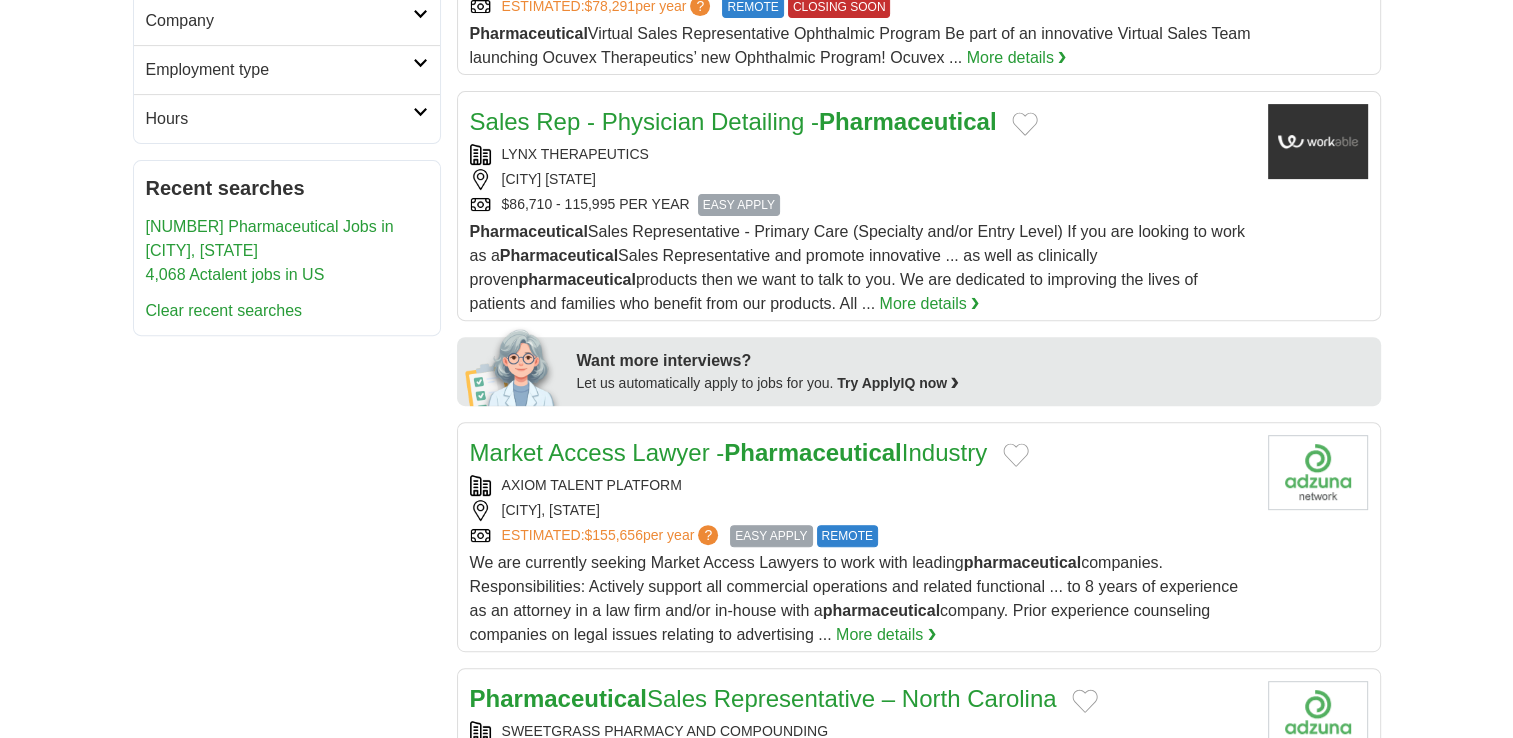 click on "Market Access Lawyer -  Pharmaceutical  Industry" at bounding box center [729, 452] 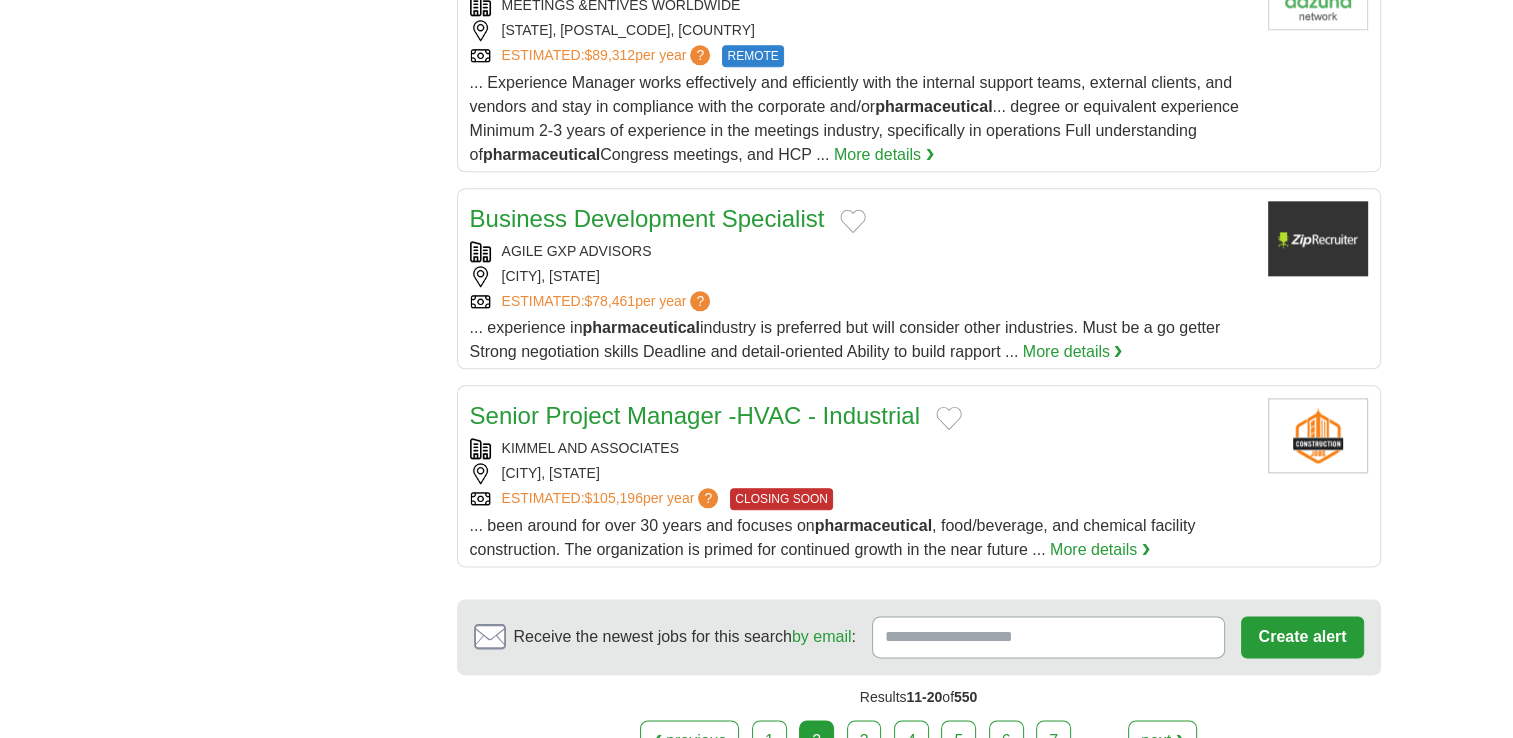 scroll, scrollTop: 2300, scrollLeft: 0, axis: vertical 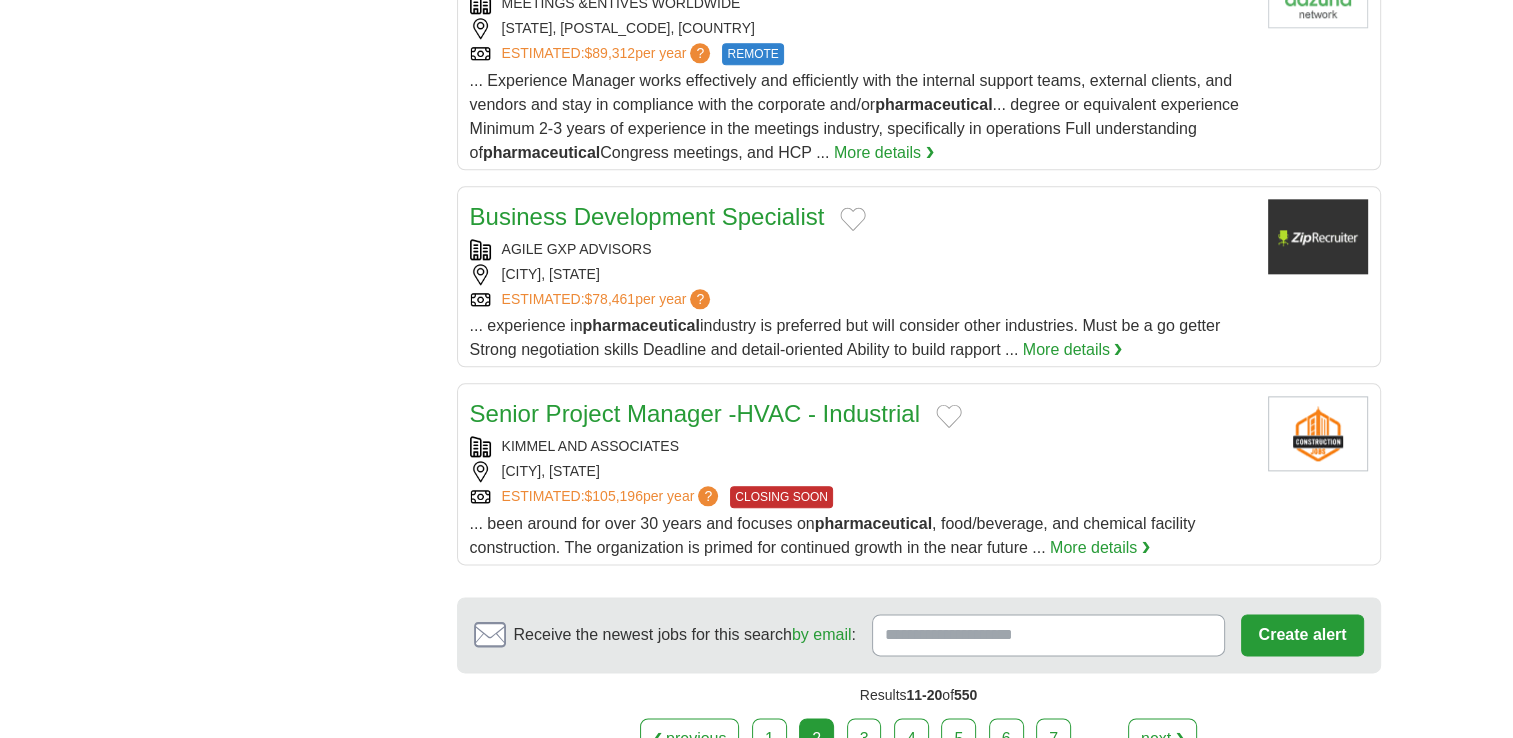 click on "3" at bounding box center [864, 739] 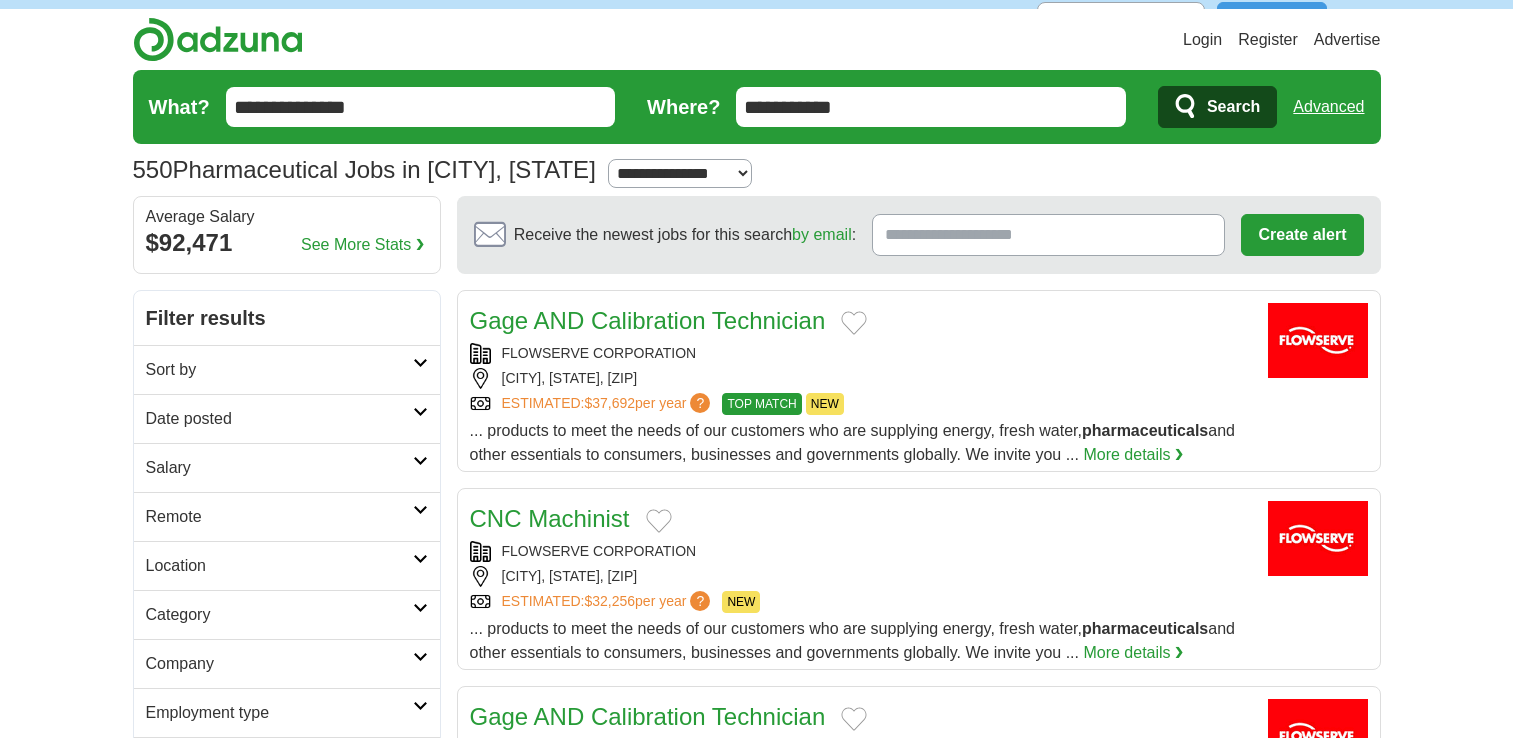 scroll, scrollTop: 0, scrollLeft: 0, axis: both 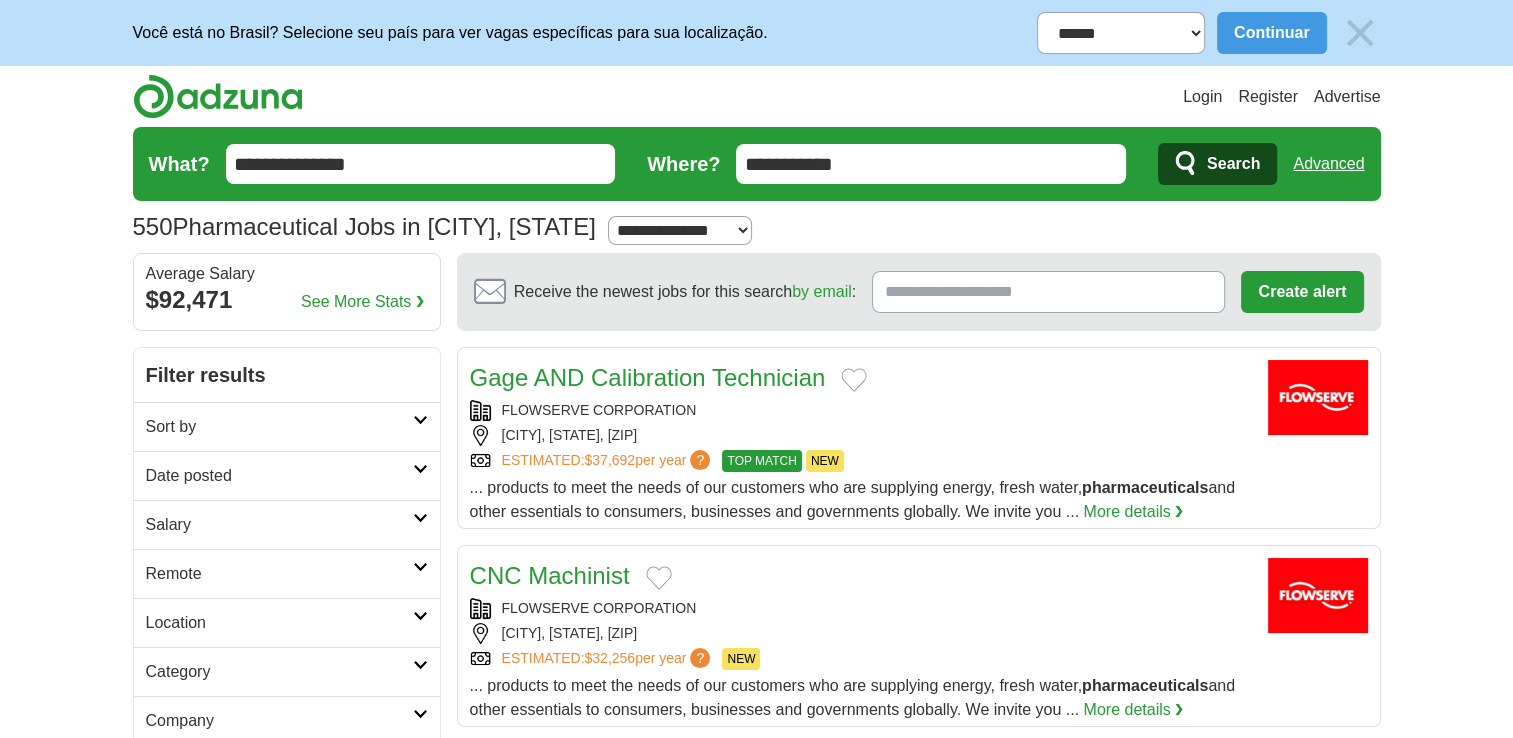 click on "**********" at bounding box center (931, 164) 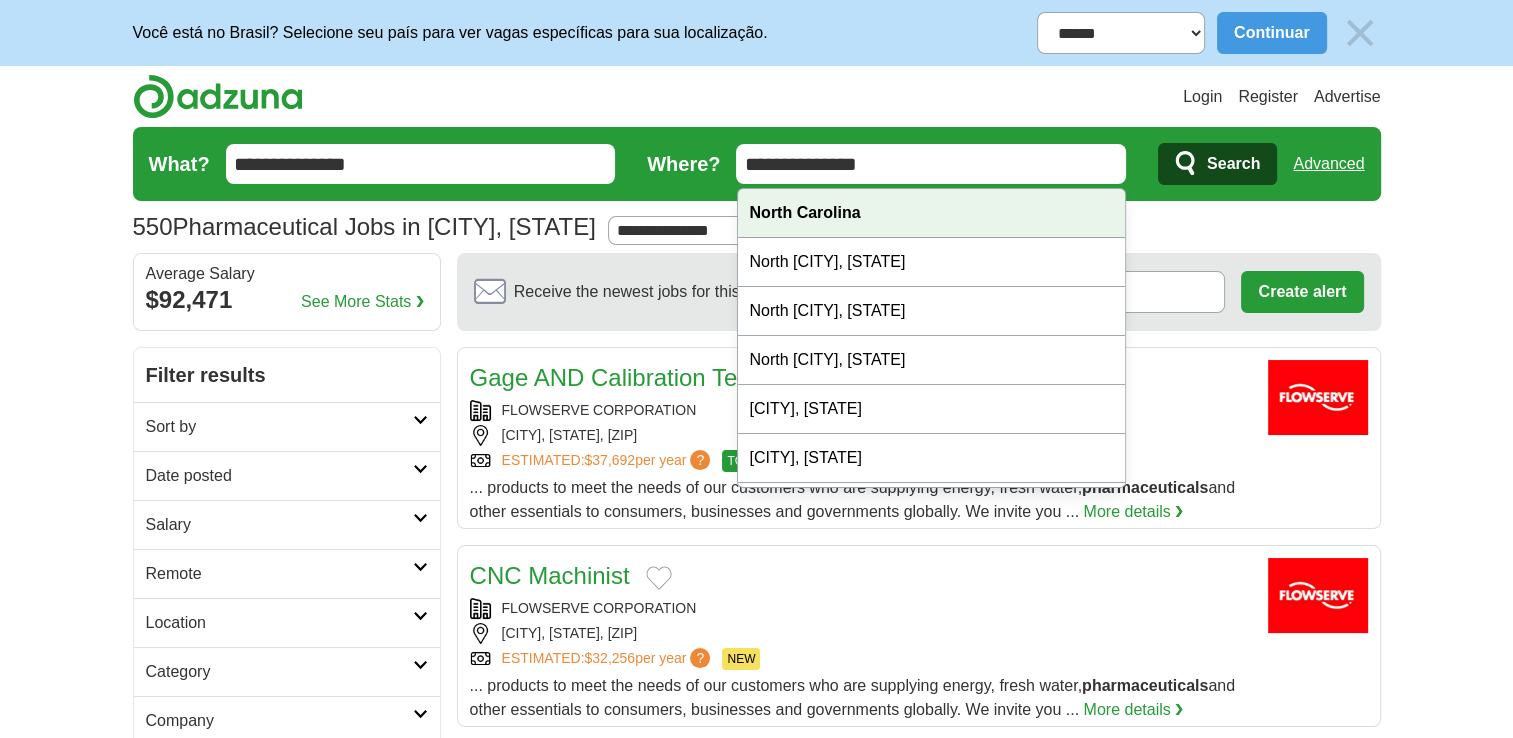click on "North Carolina" at bounding box center (932, 213) 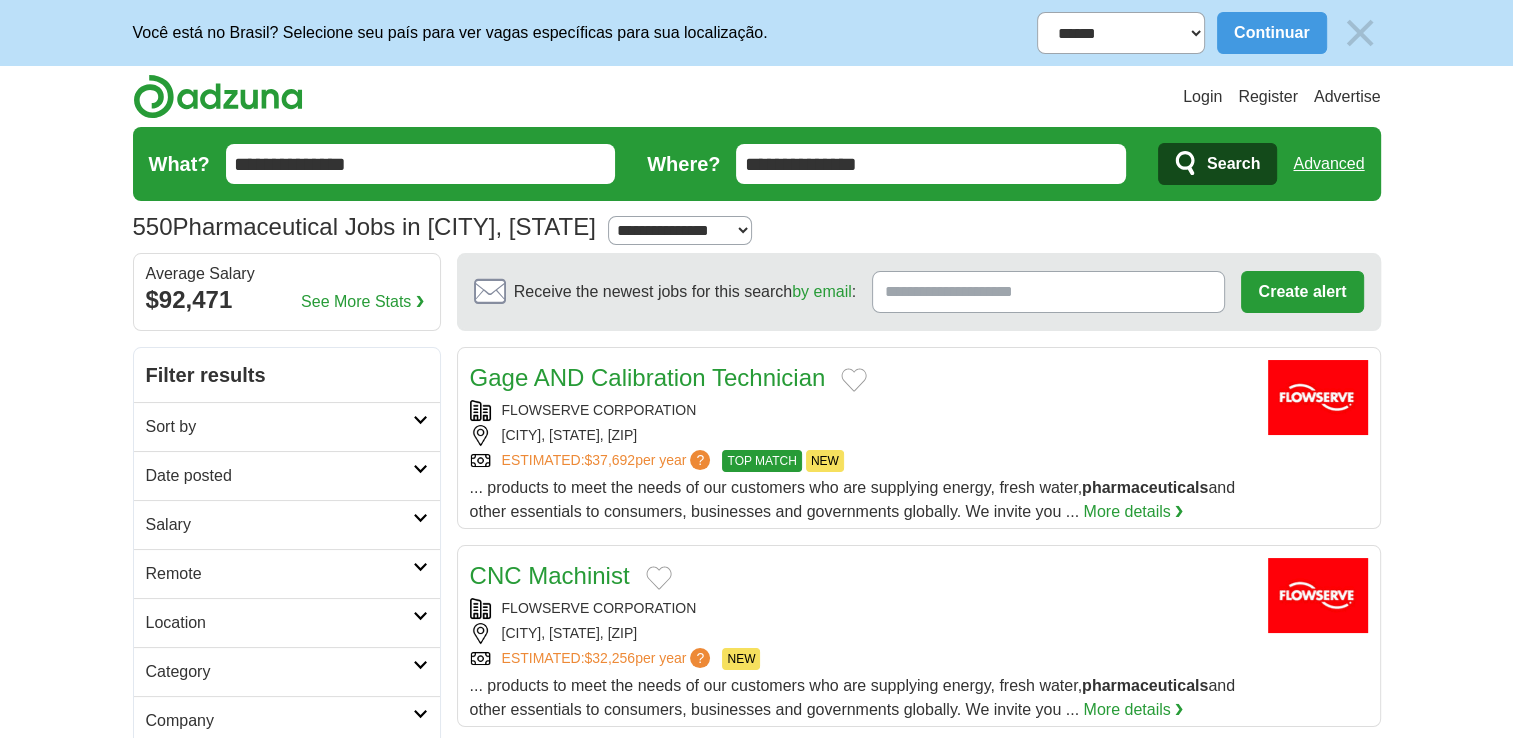 click 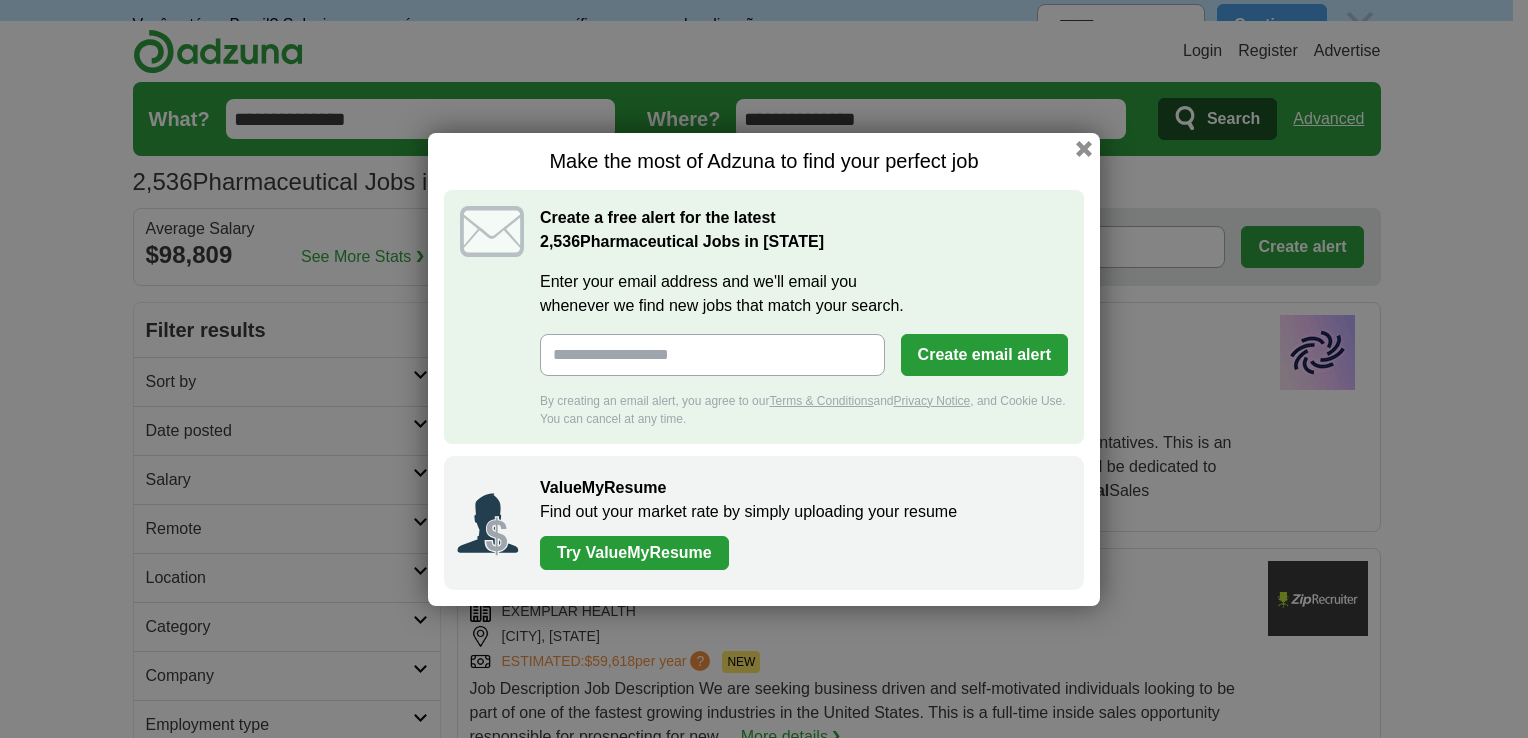 scroll, scrollTop: 0, scrollLeft: 0, axis: both 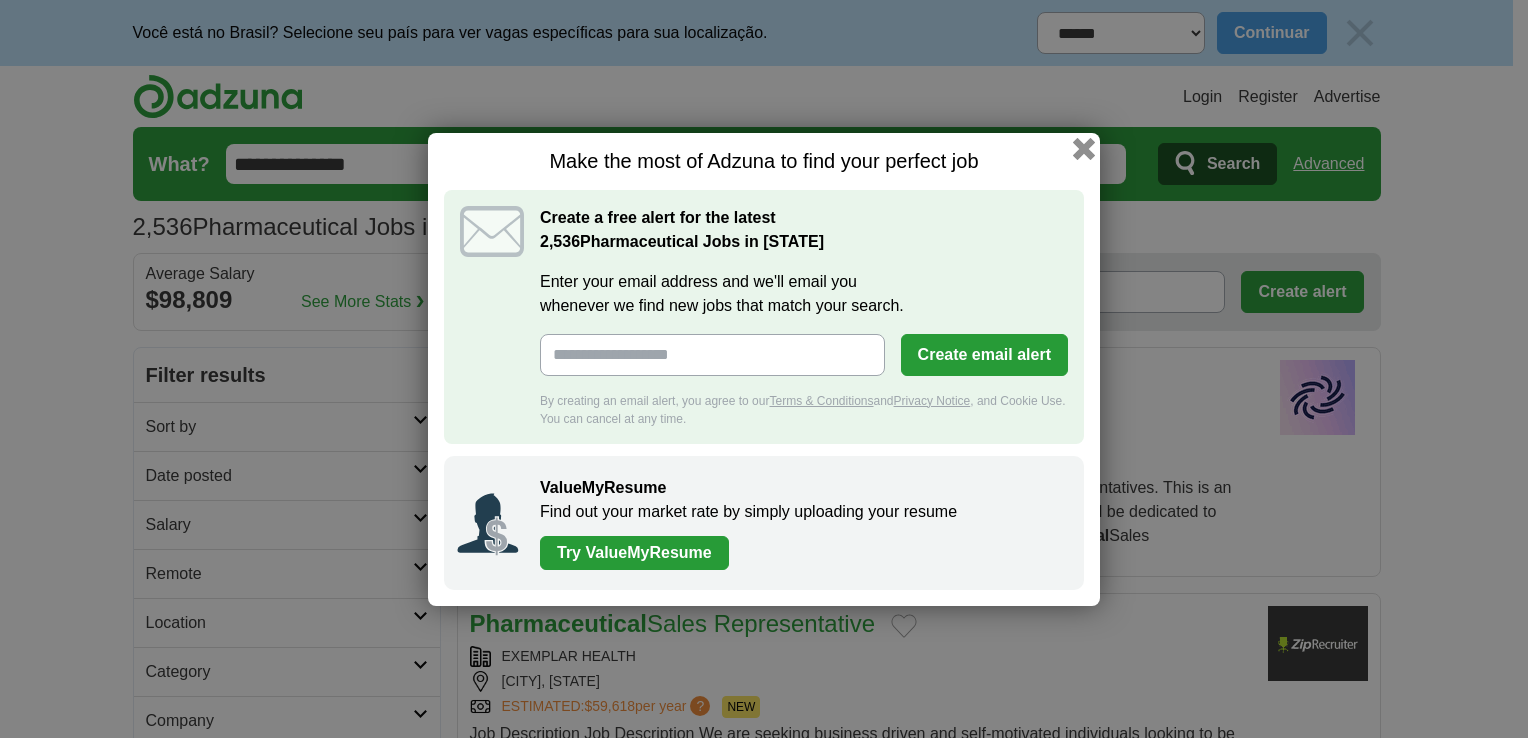 click at bounding box center [1084, 148] 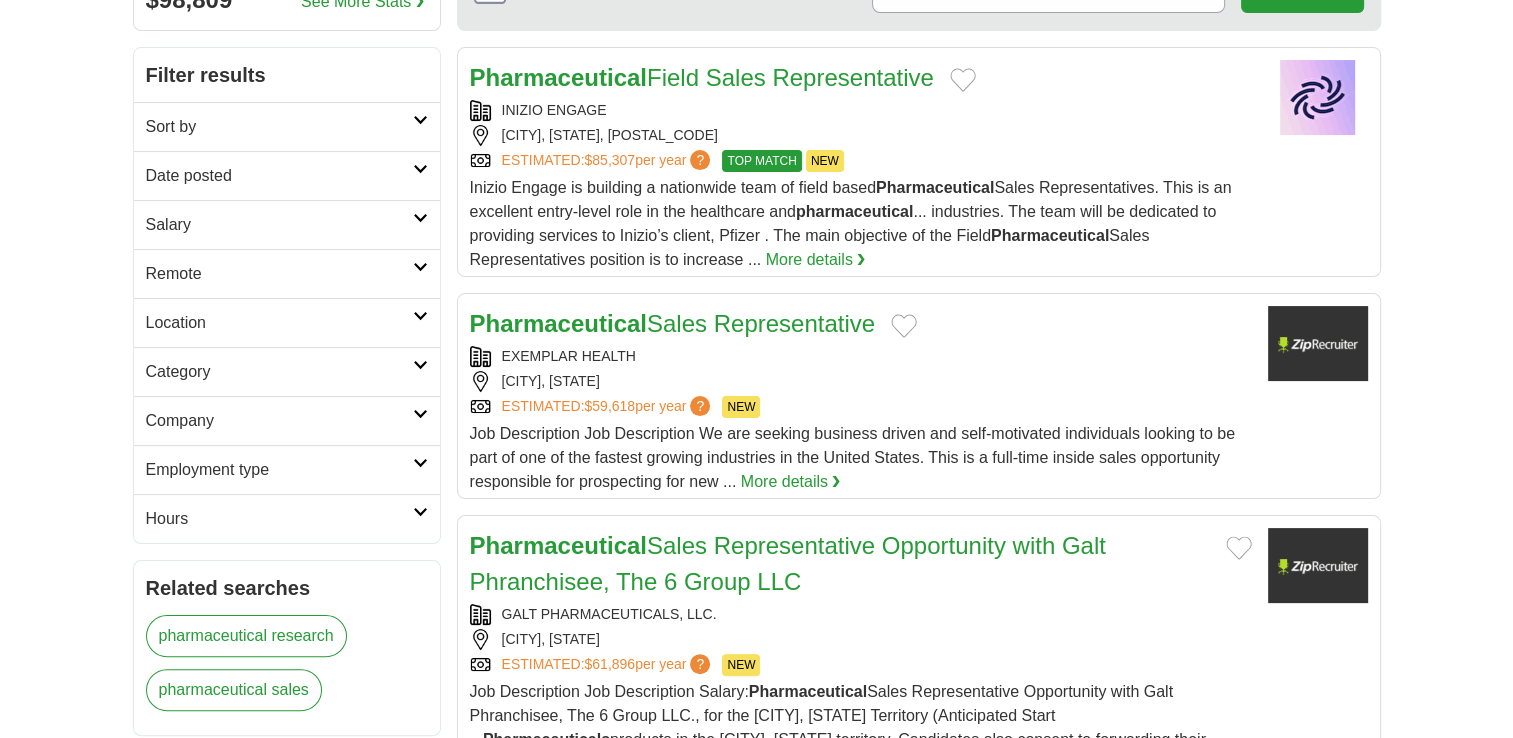scroll, scrollTop: 0, scrollLeft: 0, axis: both 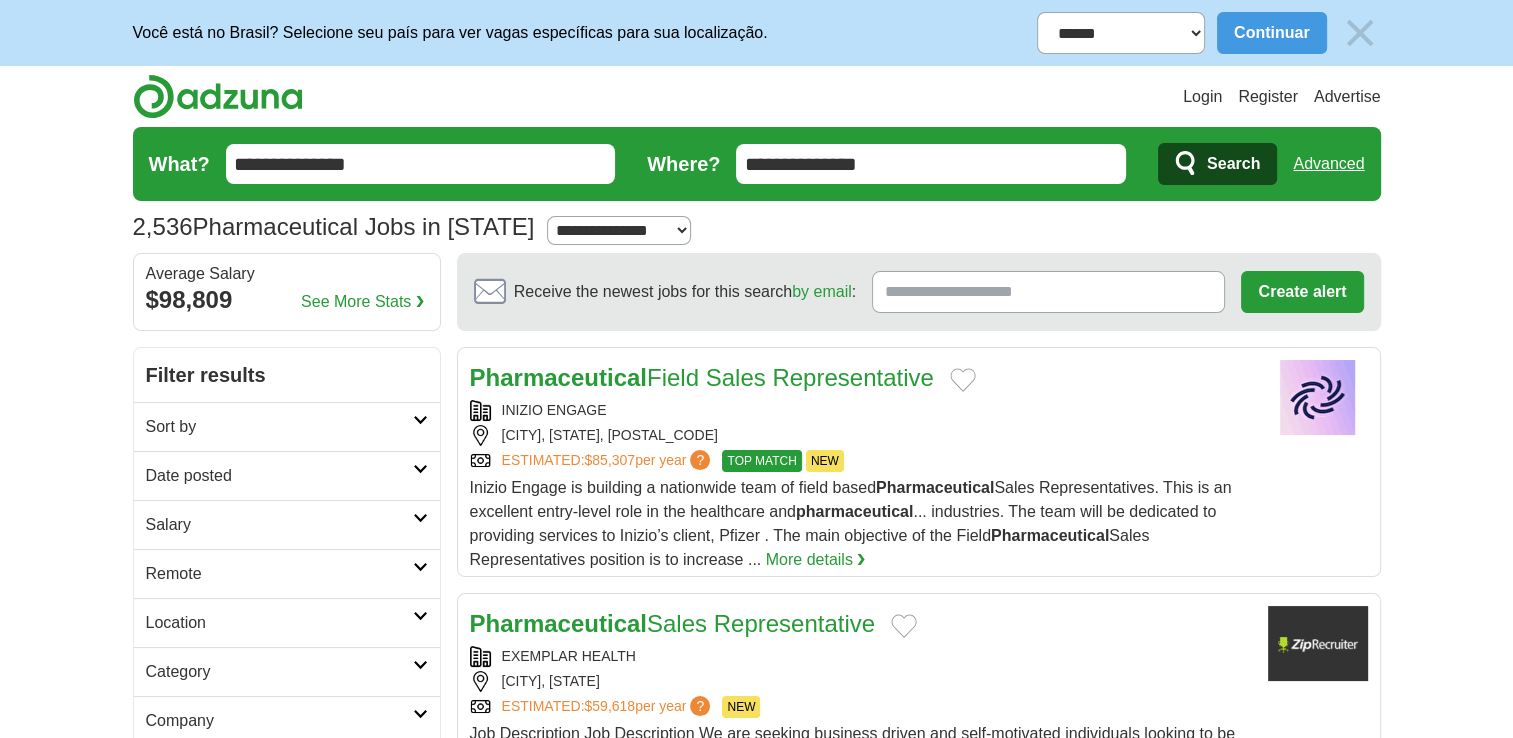 click on "**********" at bounding box center (421, 164) 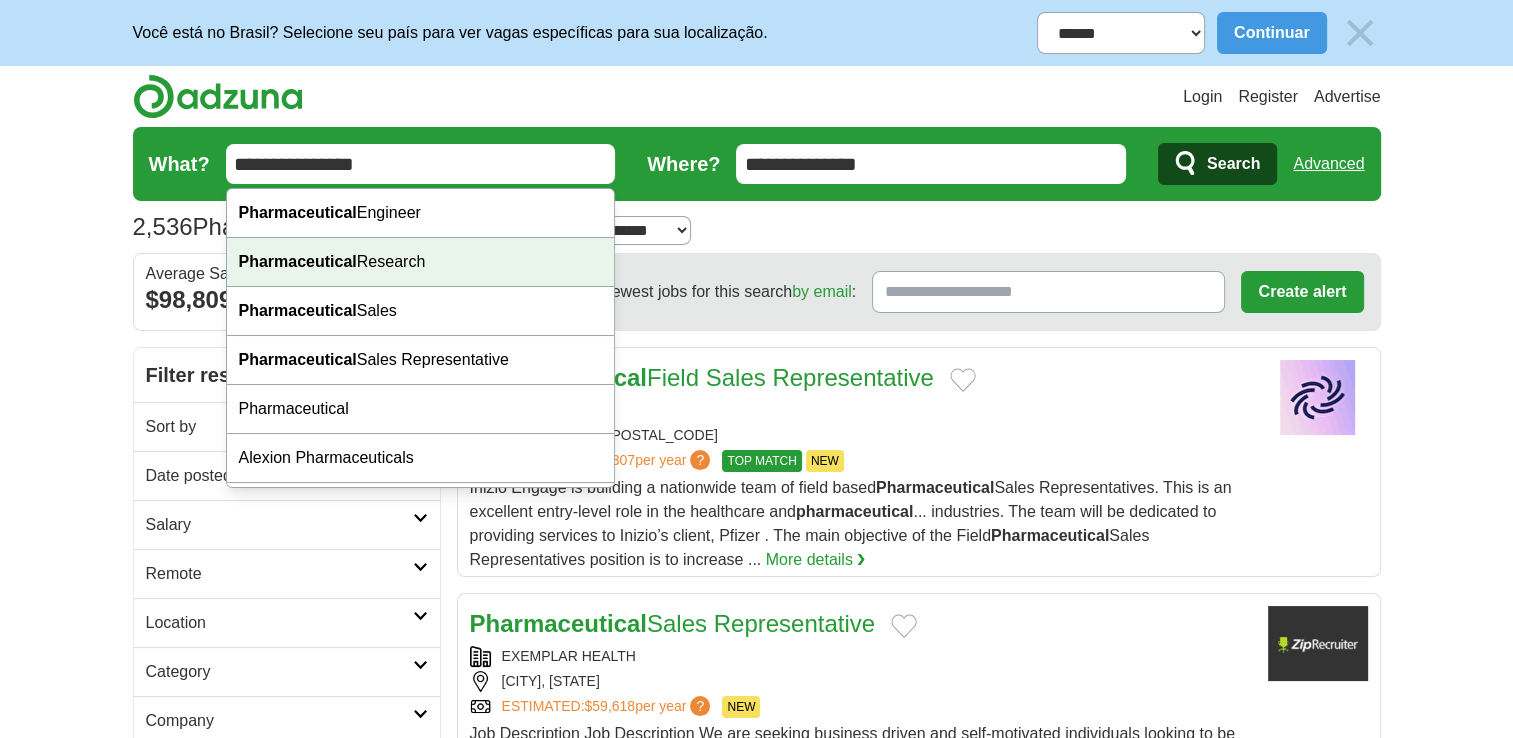 click on "Pharmaceutical  Research" at bounding box center [421, 262] 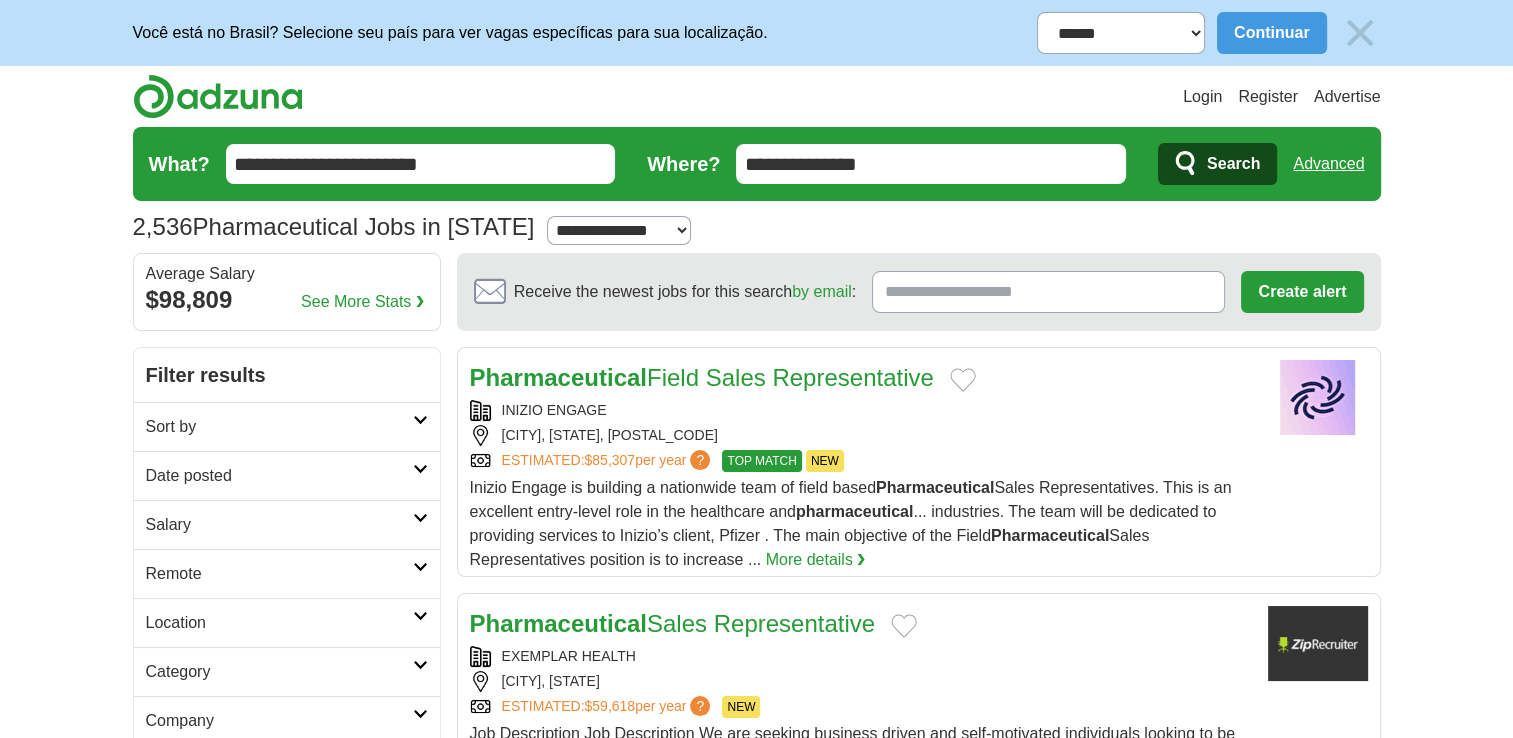 click on "Search" at bounding box center (1233, 164) 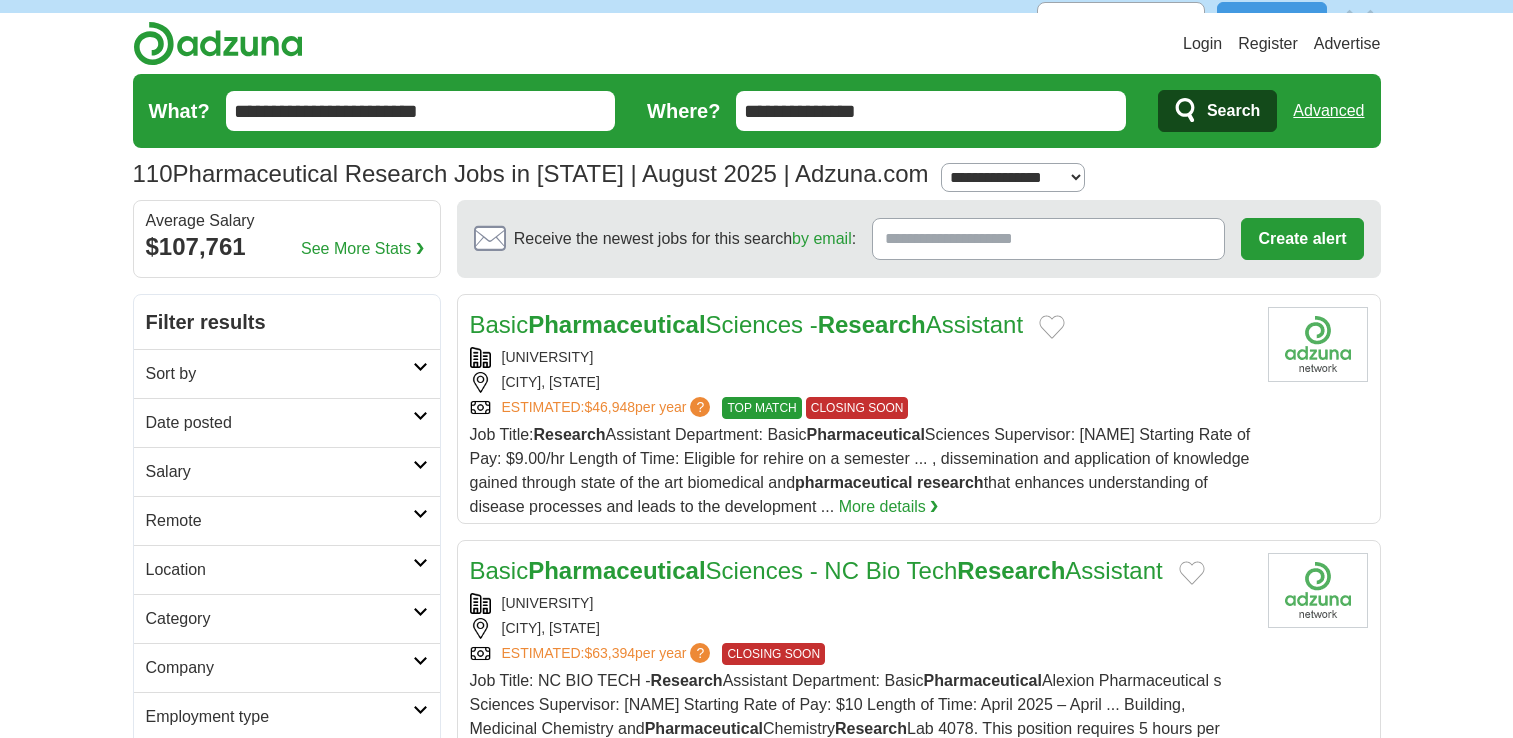 scroll, scrollTop: 0, scrollLeft: 0, axis: both 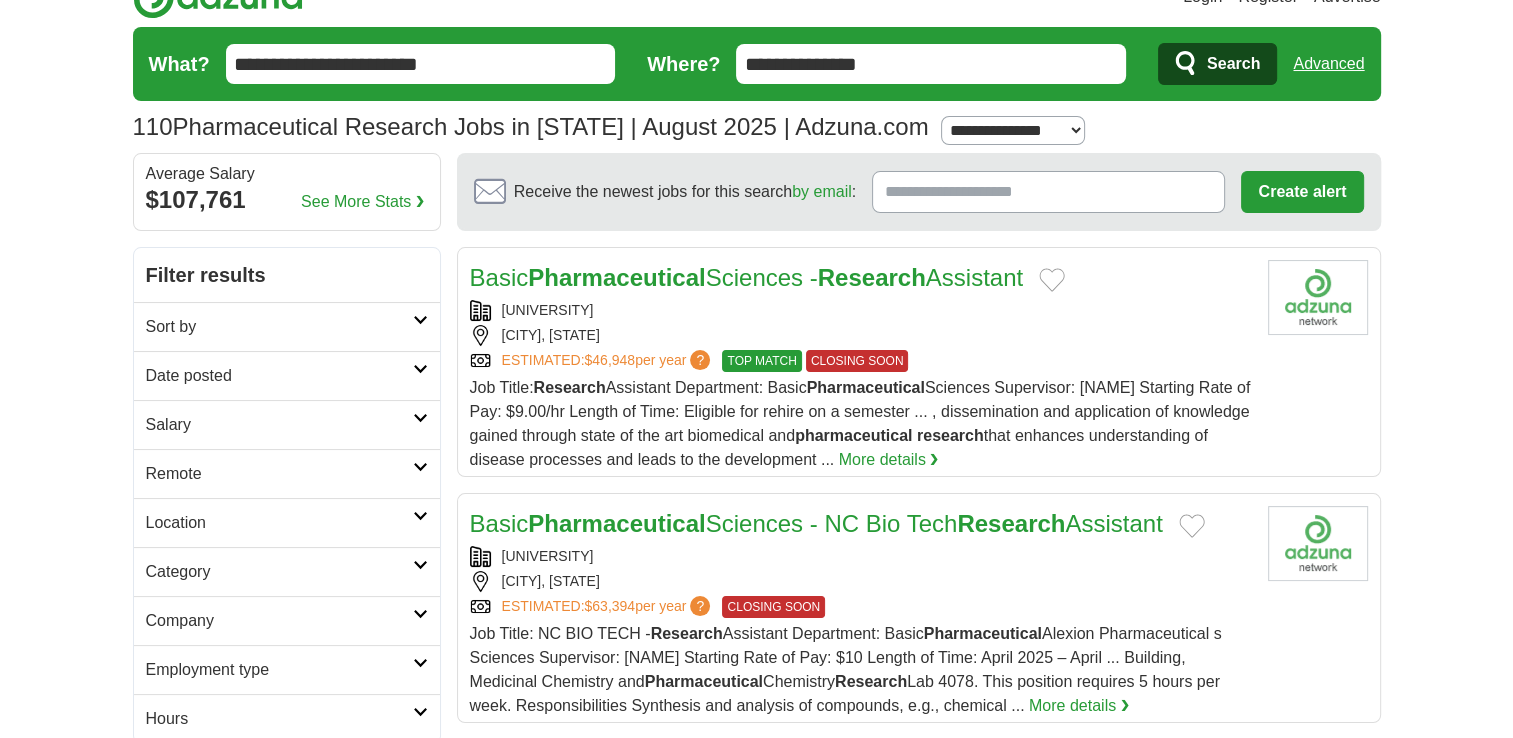 click on "Pharmaceutical" at bounding box center (616, 523) 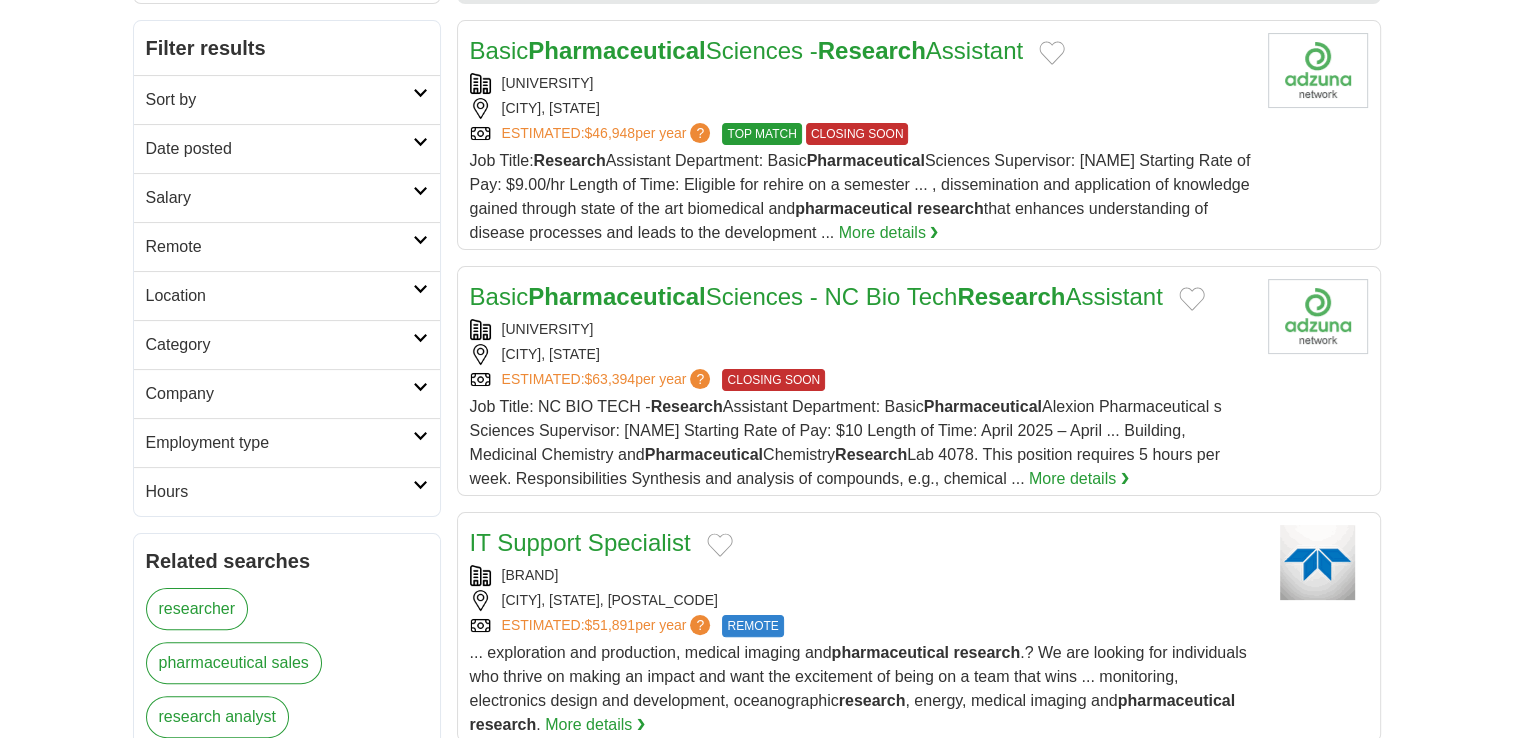scroll, scrollTop: 0, scrollLeft: 0, axis: both 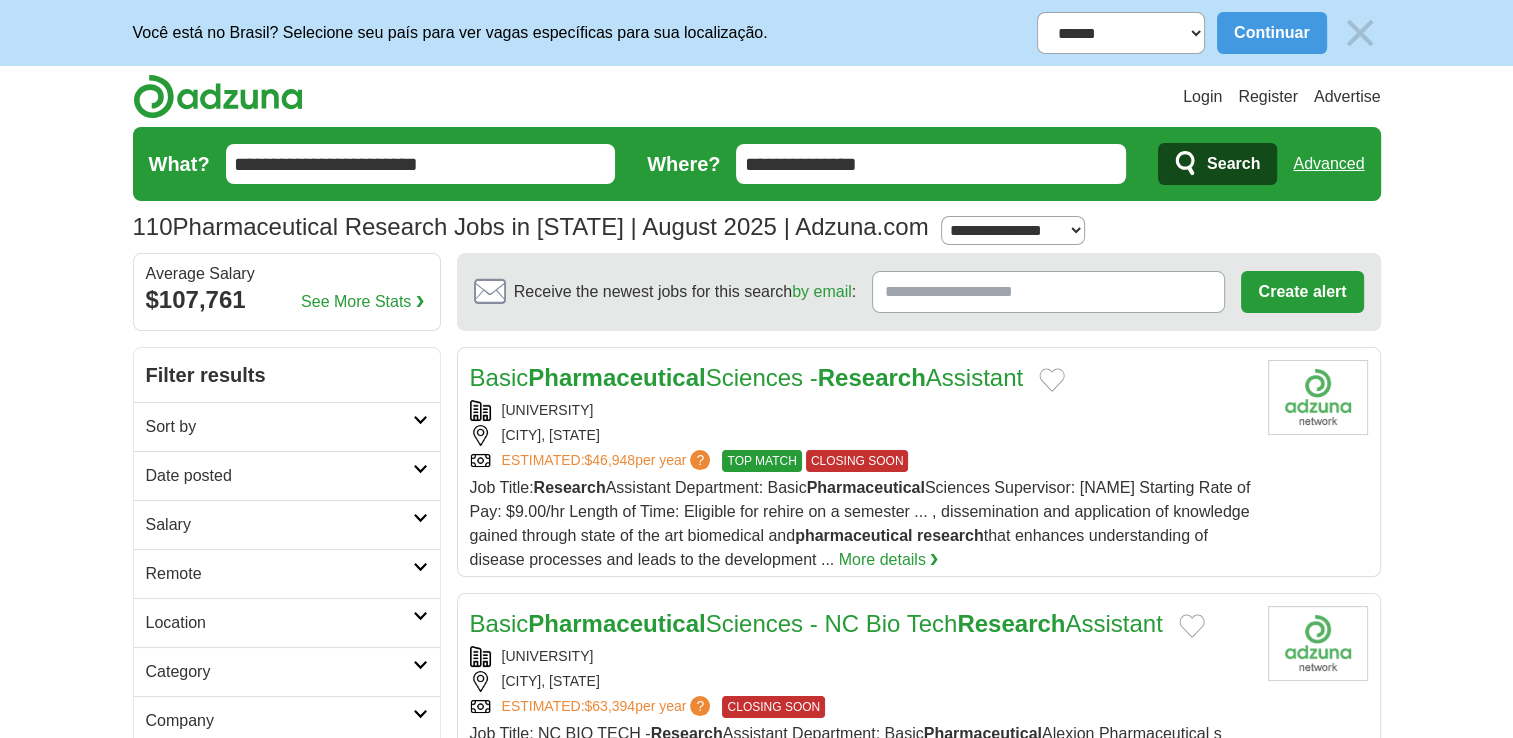 click on "**********" at bounding box center (421, 164) 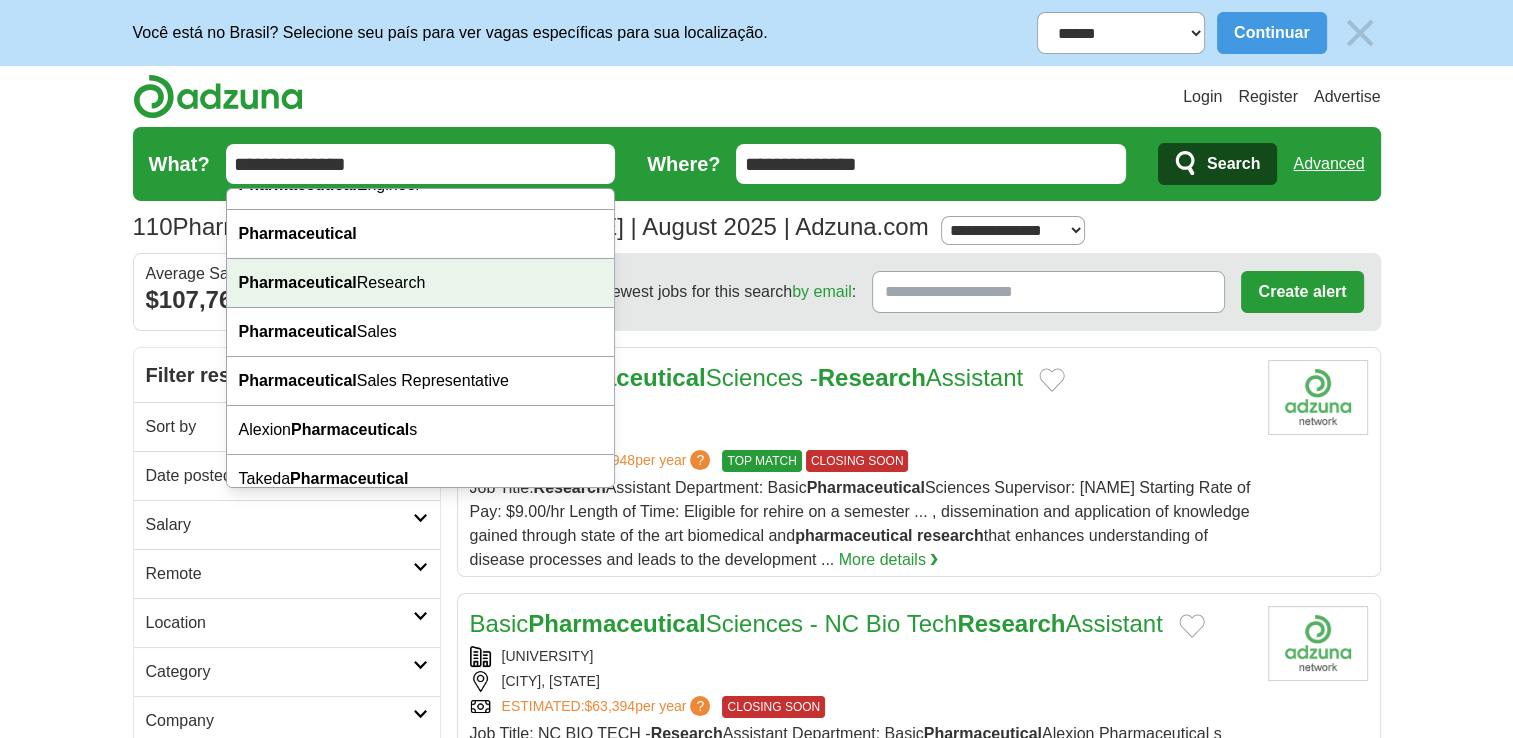 scroll, scrollTop: 43, scrollLeft: 0, axis: vertical 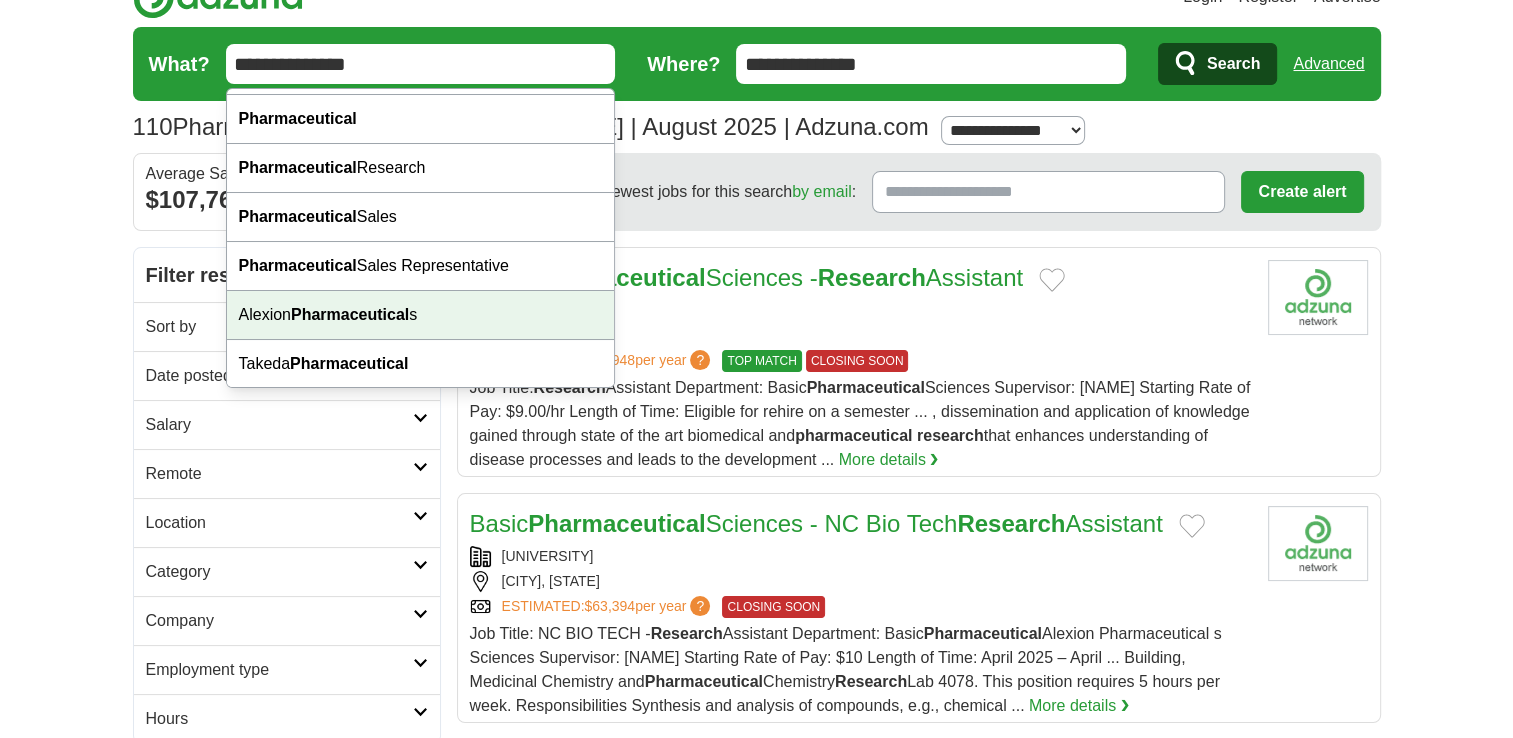 click on "Alexion  Pharmaceutical s" at bounding box center (421, 315) 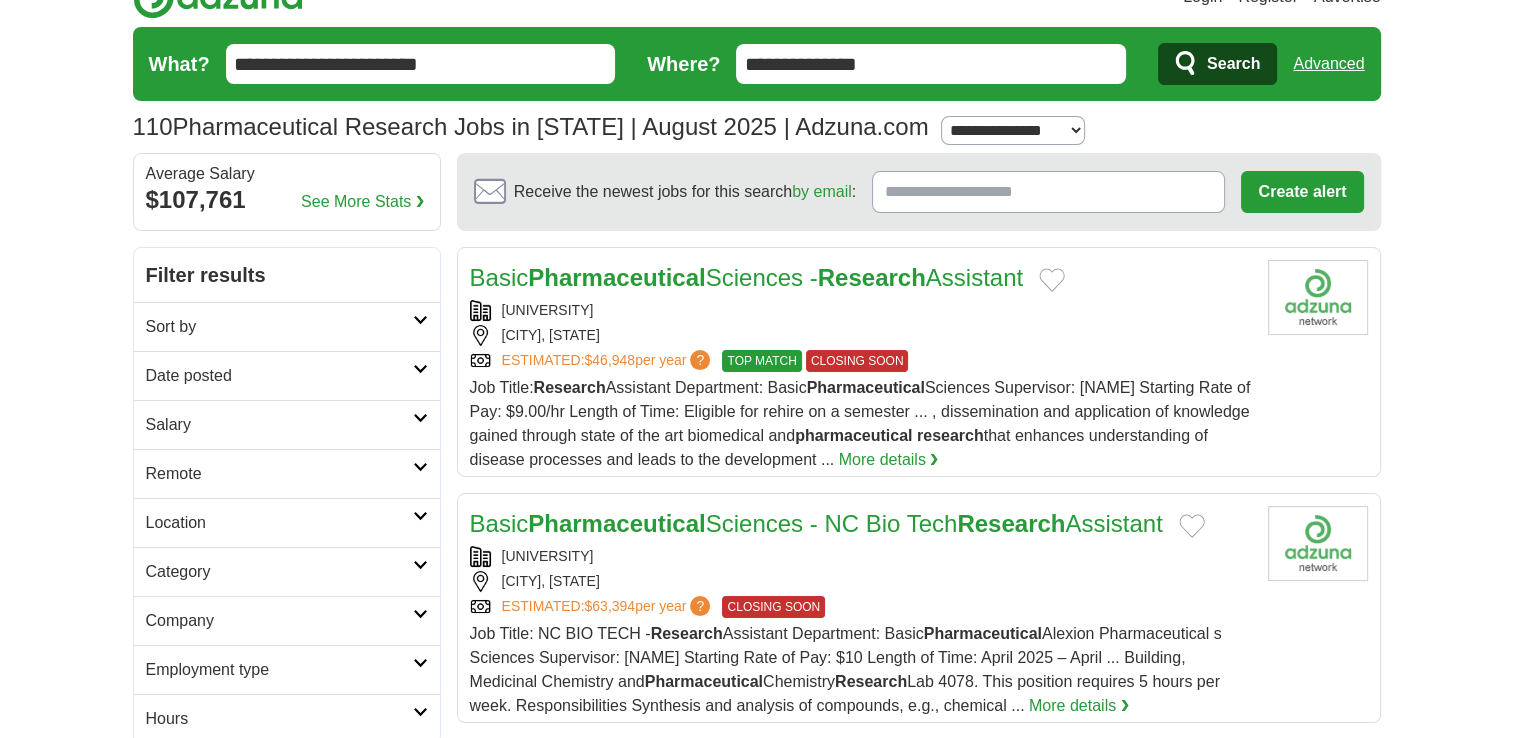 click on "Search" at bounding box center (1233, 64) 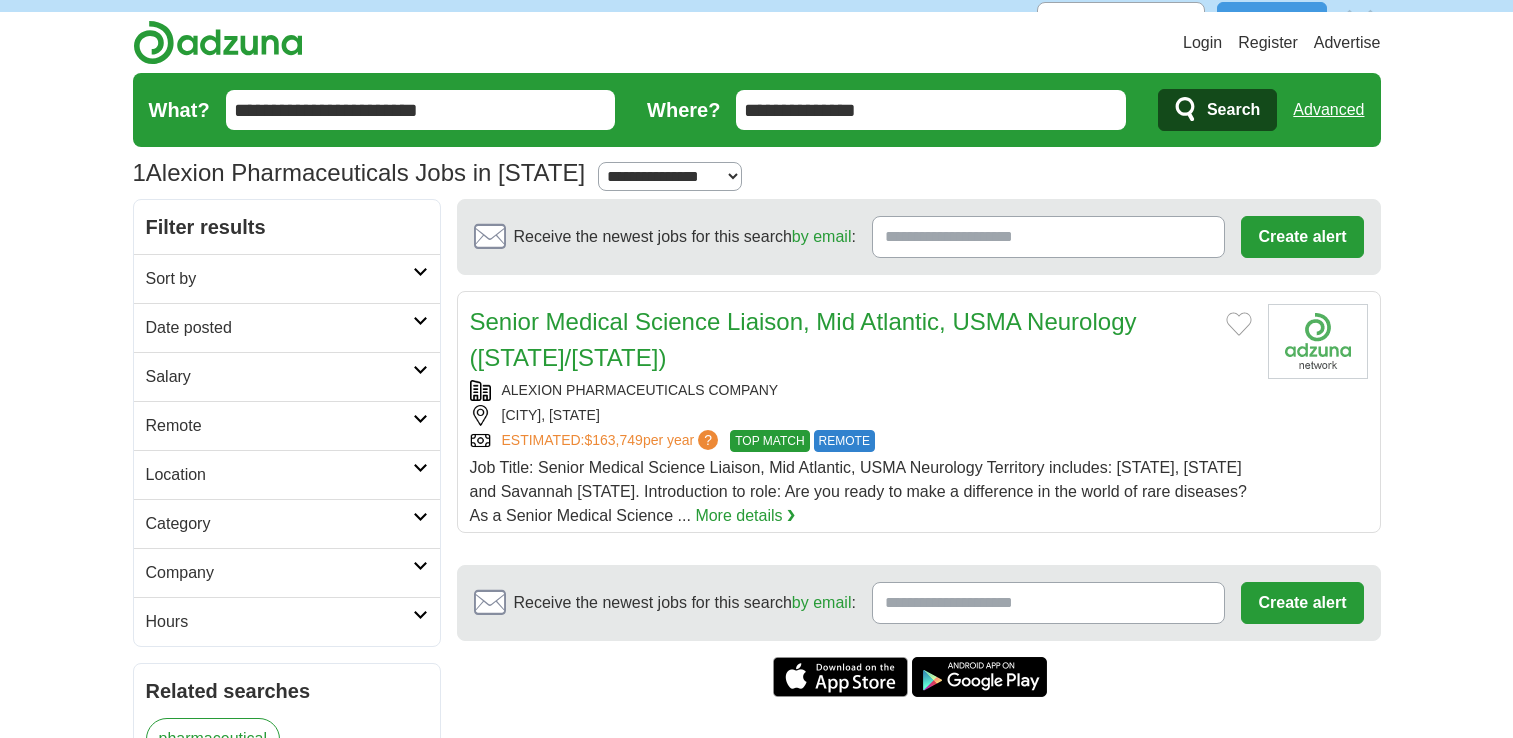 scroll, scrollTop: 0, scrollLeft: 0, axis: both 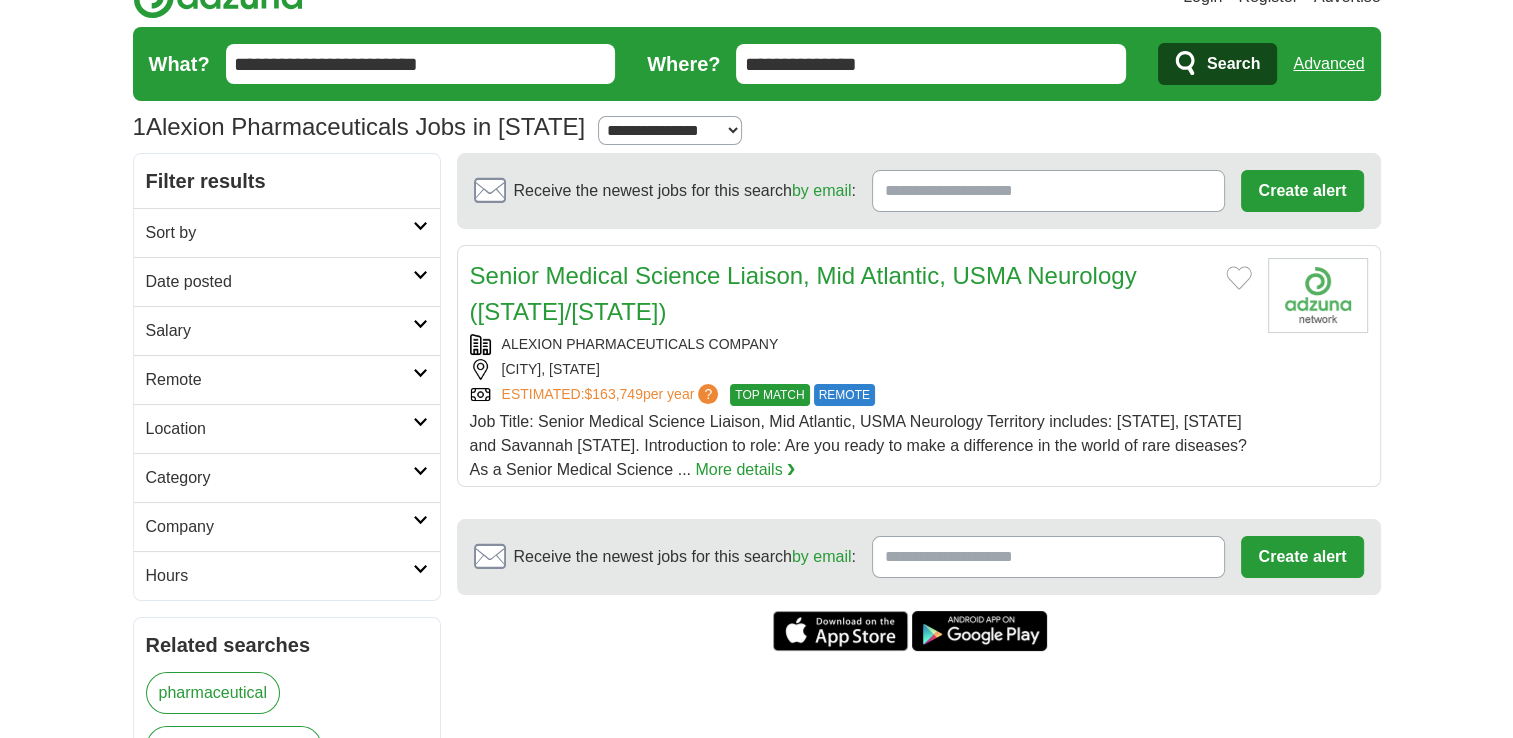 click on "**********" at bounding box center (421, 64) 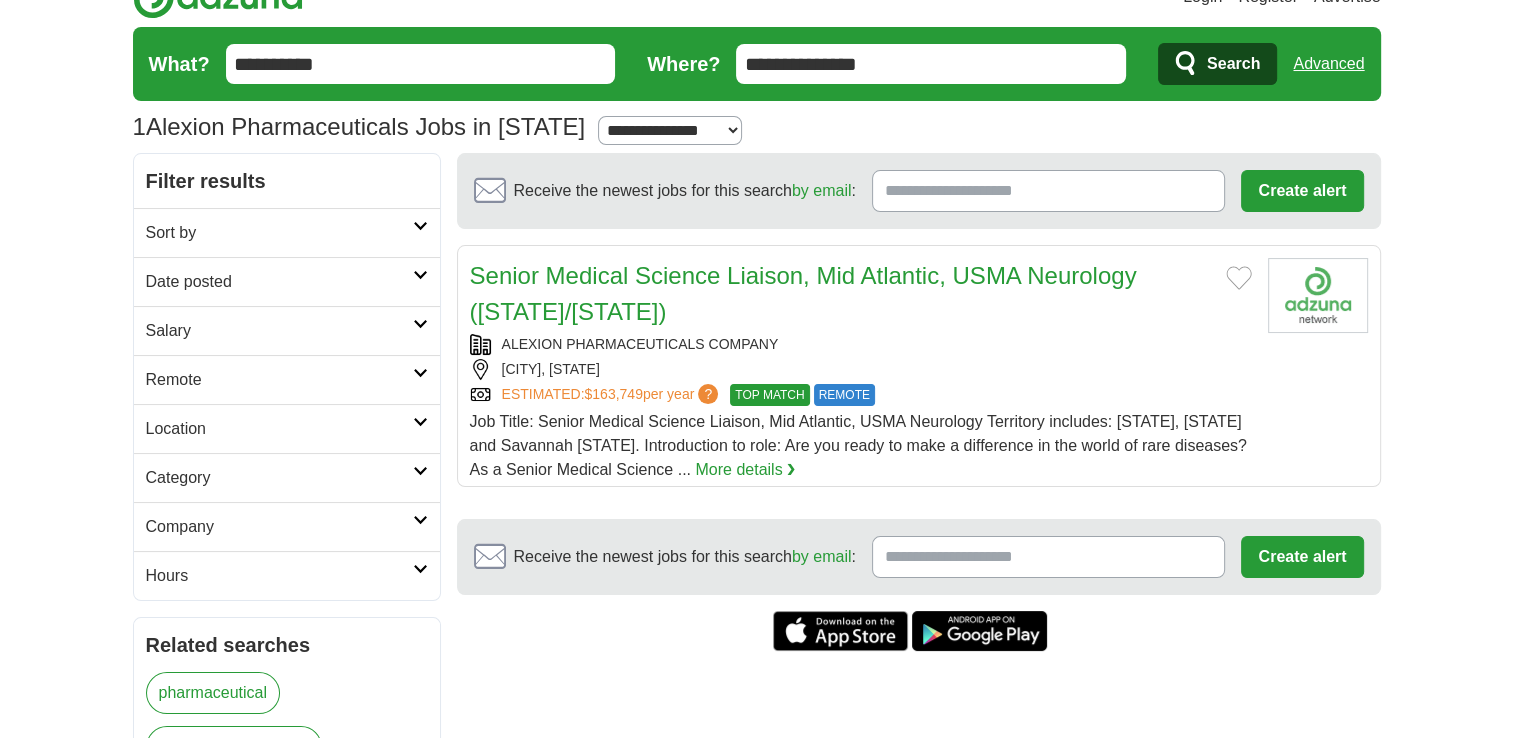 type on "**********" 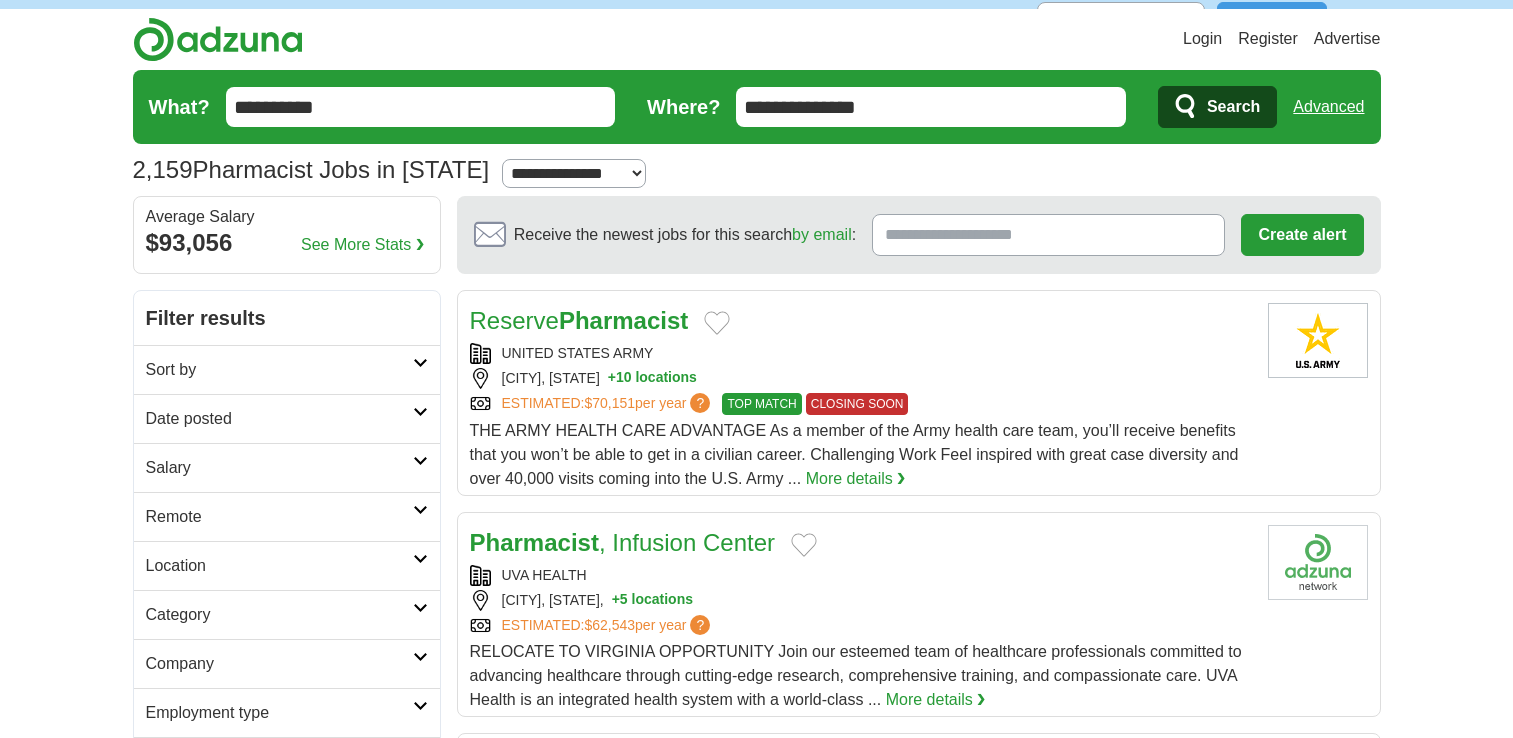 scroll, scrollTop: 0, scrollLeft: 0, axis: both 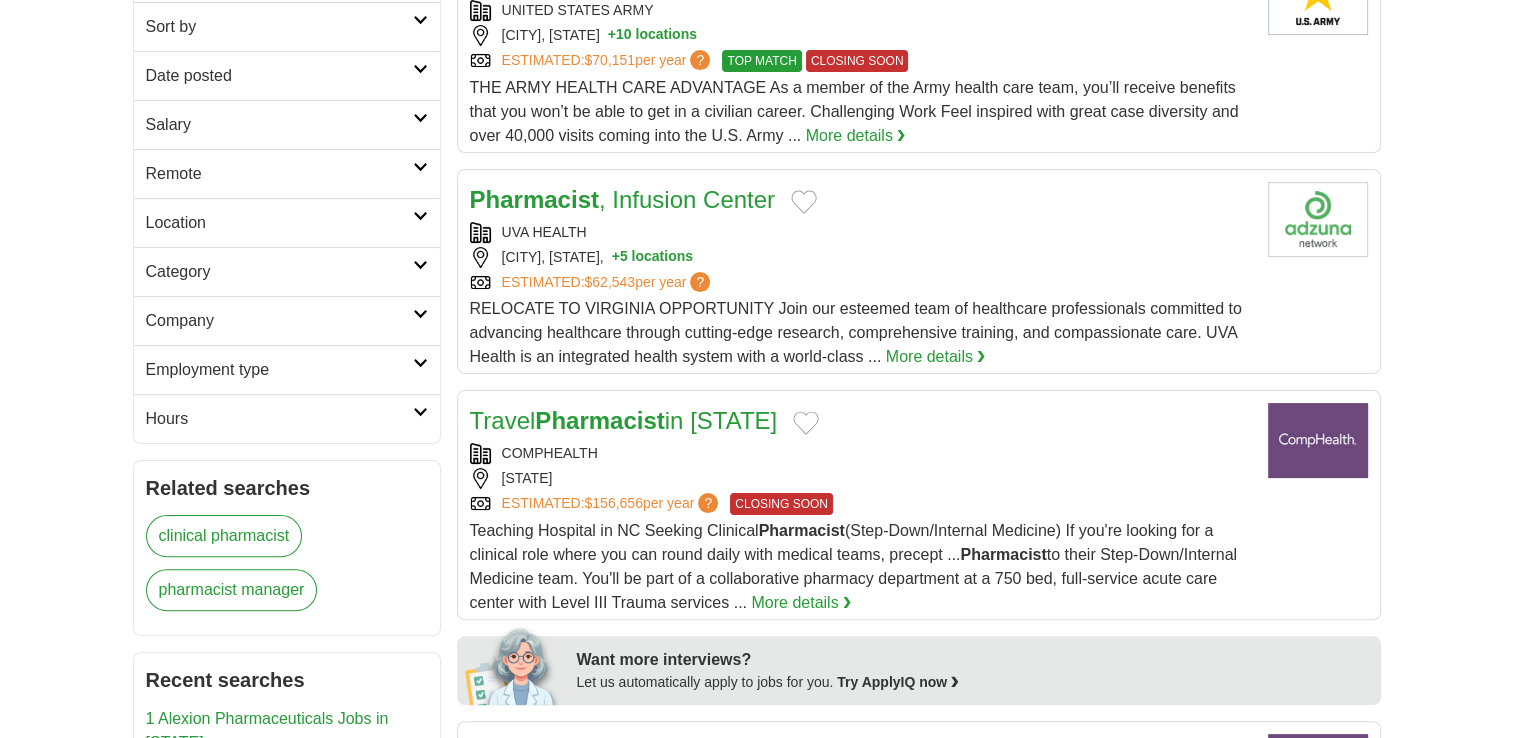 click on "Pharmacist" at bounding box center [534, 199] 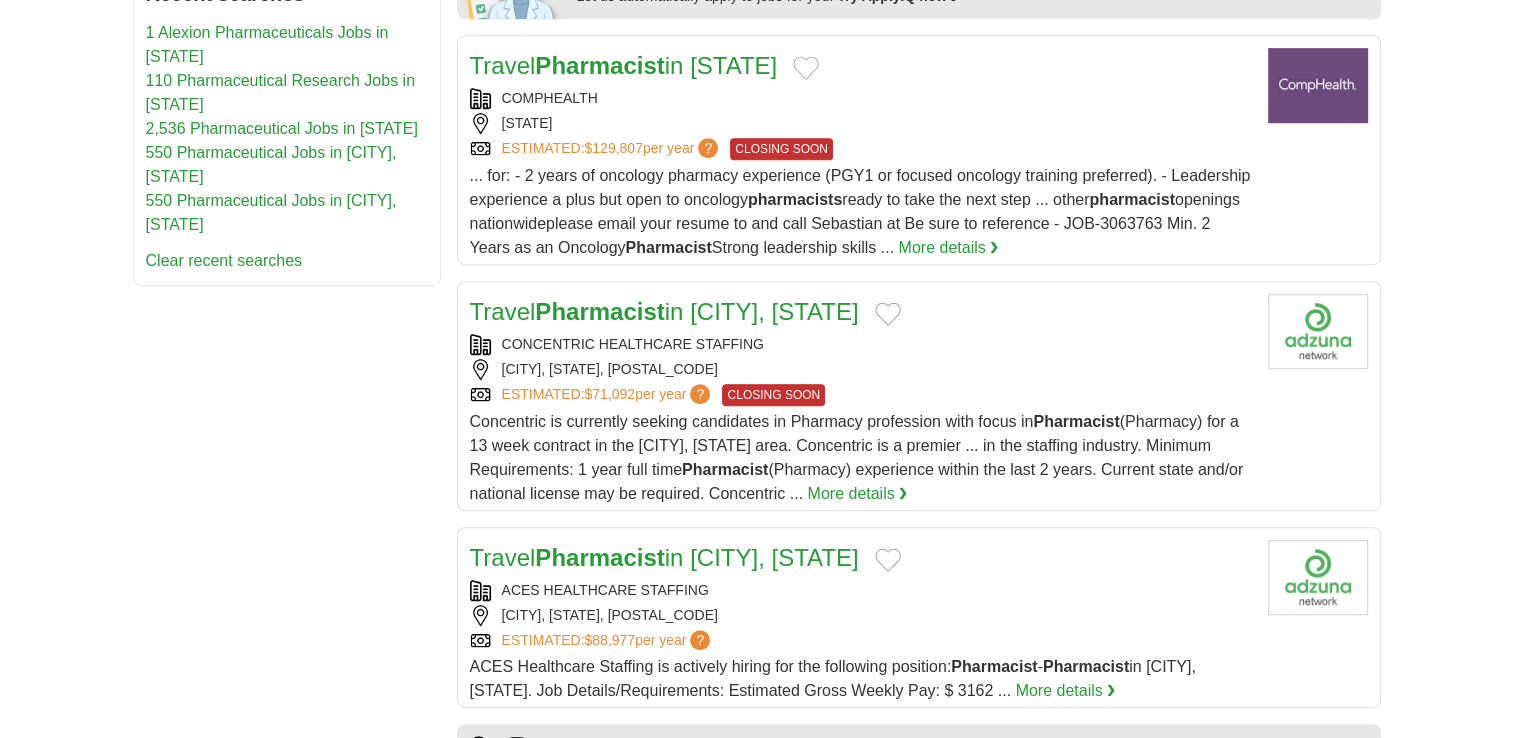 scroll, scrollTop: 0, scrollLeft: 0, axis: both 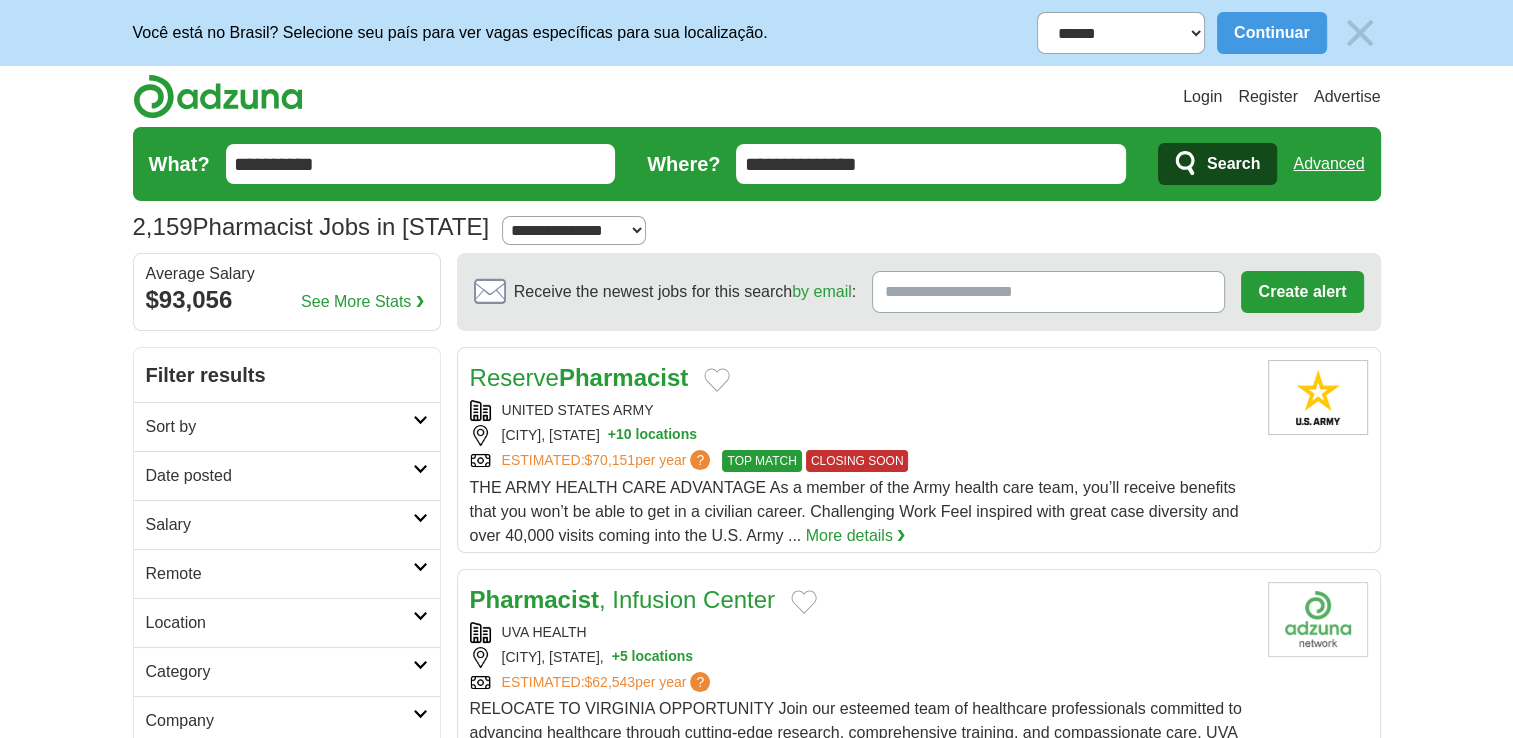 click on "**********" at bounding box center (421, 164) 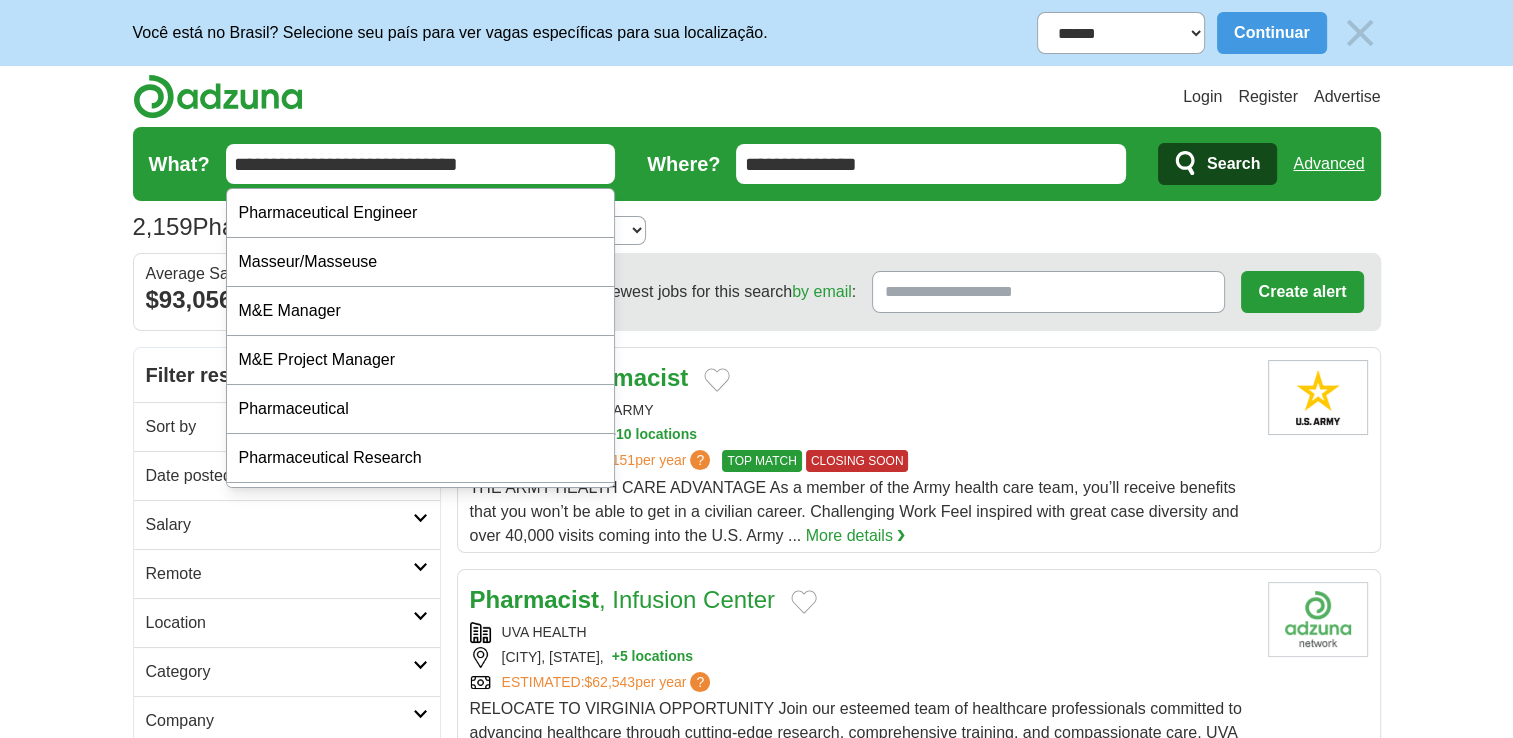 type on "**********" 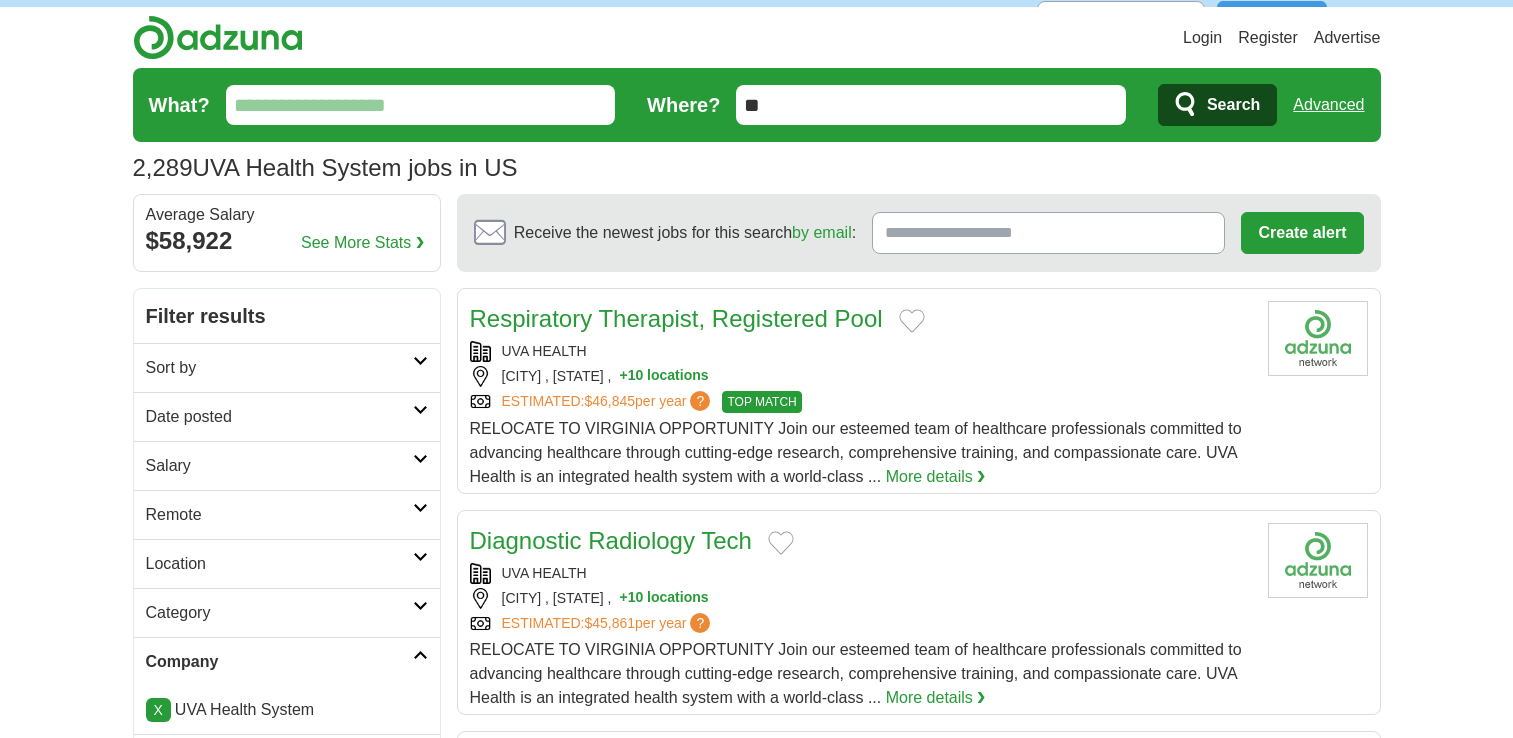 scroll, scrollTop: 0, scrollLeft: 0, axis: both 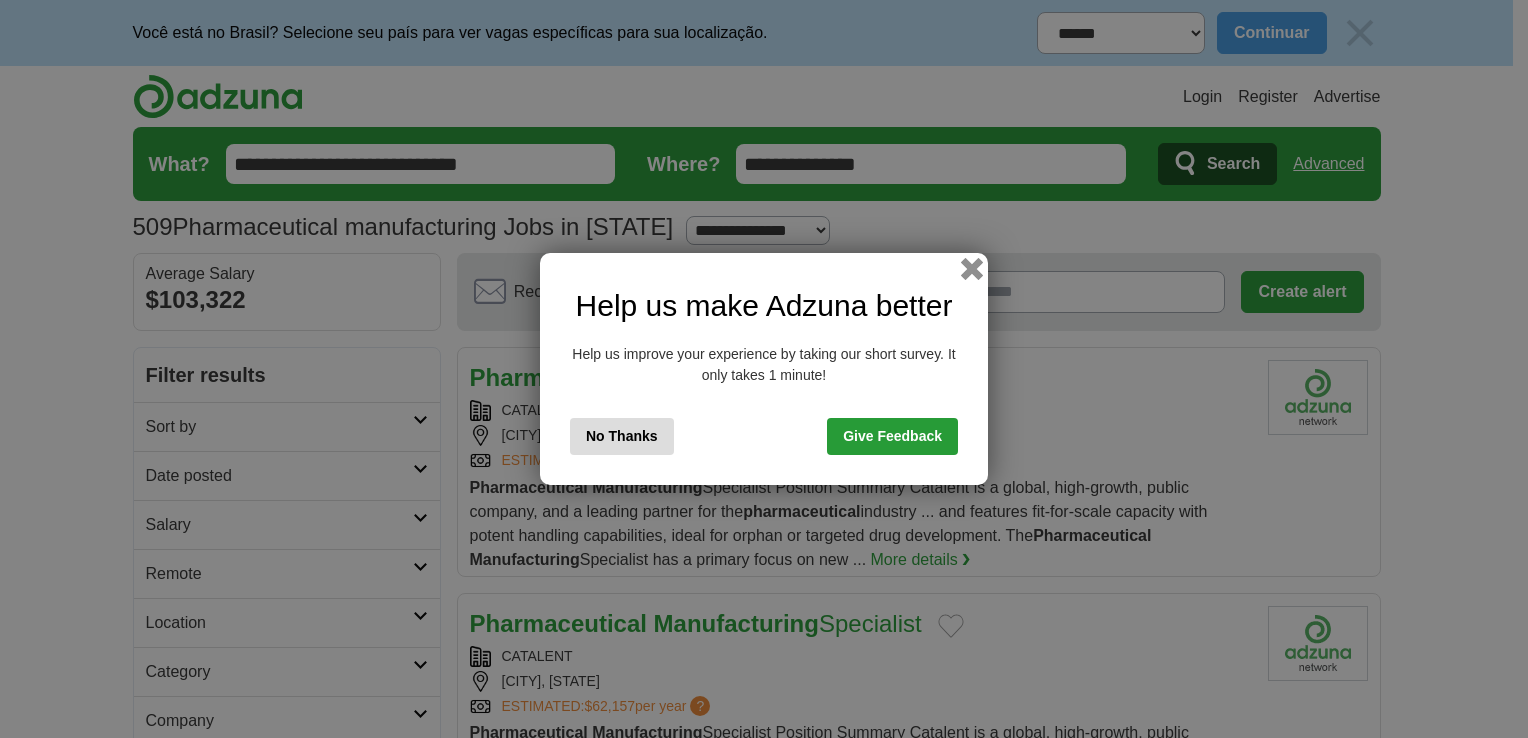 click at bounding box center [972, 269] 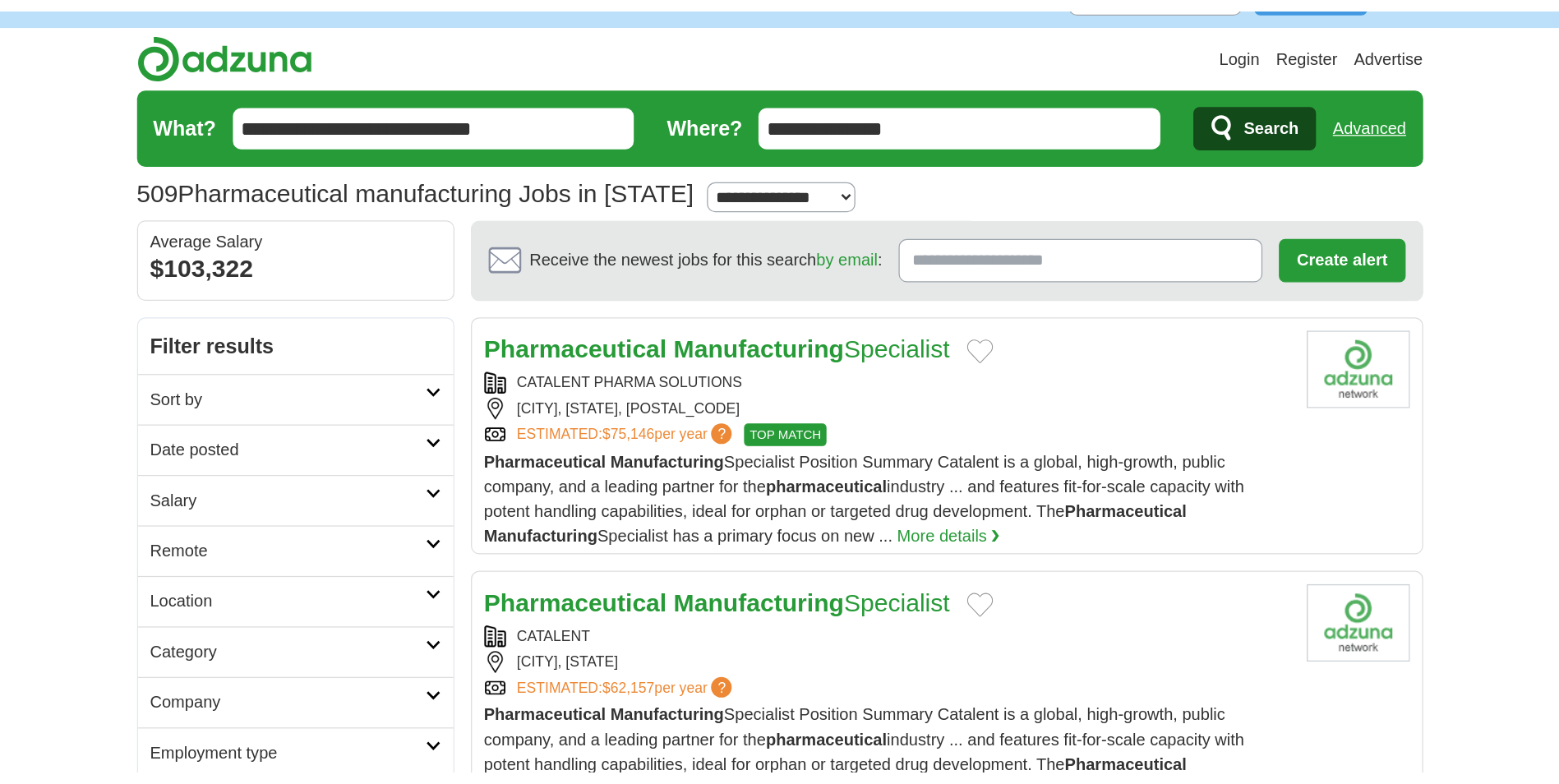 scroll, scrollTop: 82, scrollLeft: 0, axis: vertical 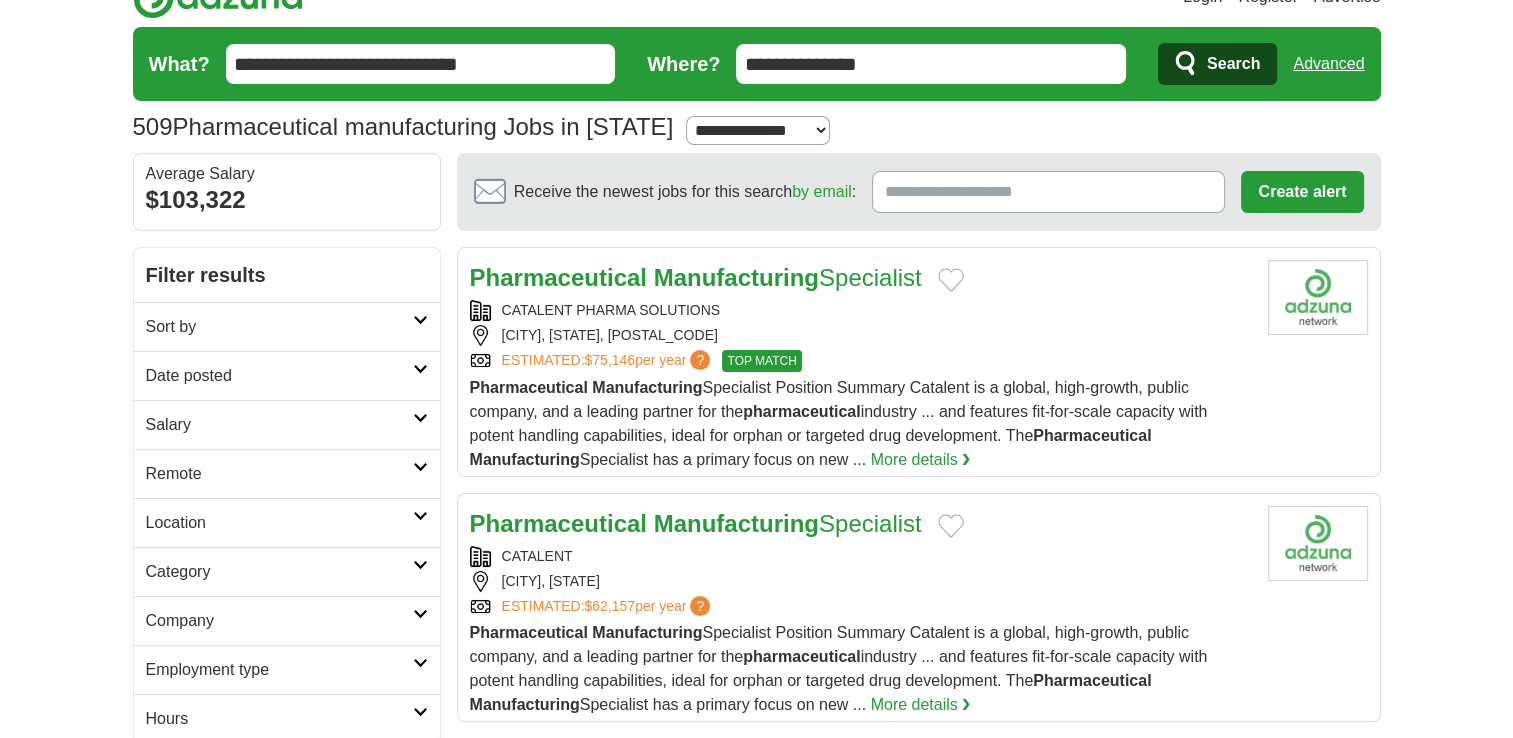 click on "Manufacturing" at bounding box center (736, 277) 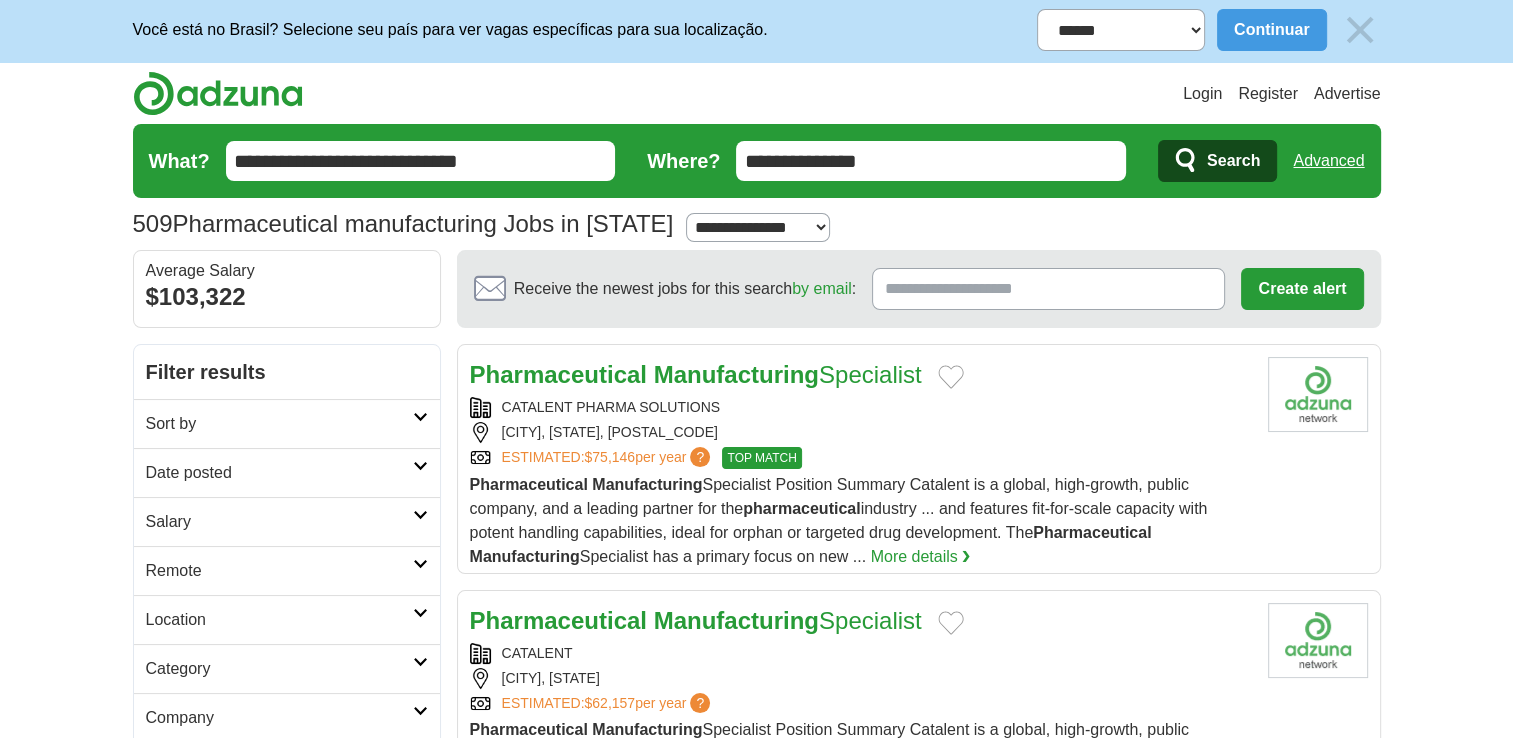 scroll, scrollTop: 0, scrollLeft: 0, axis: both 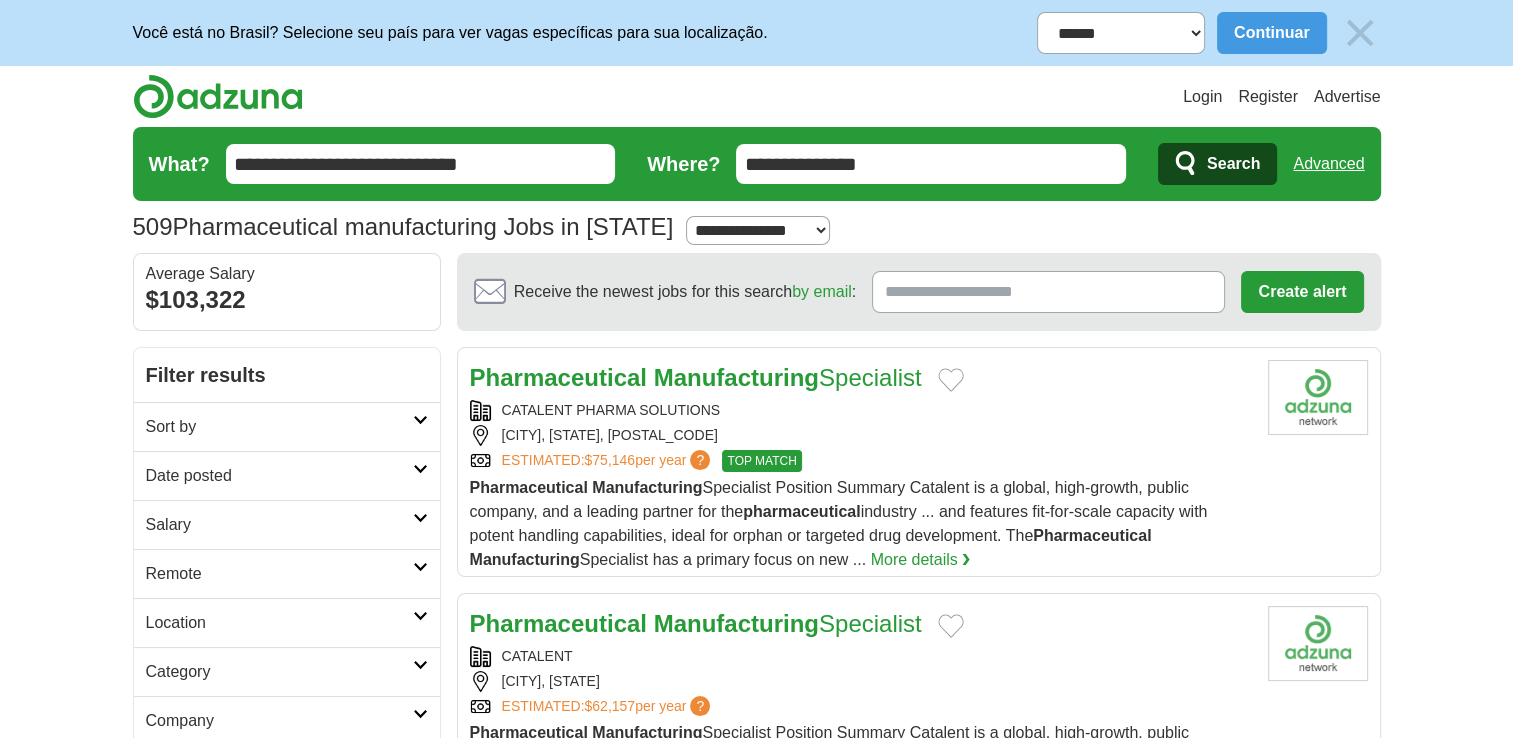 click on "**********" at bounding box center (931, 164) 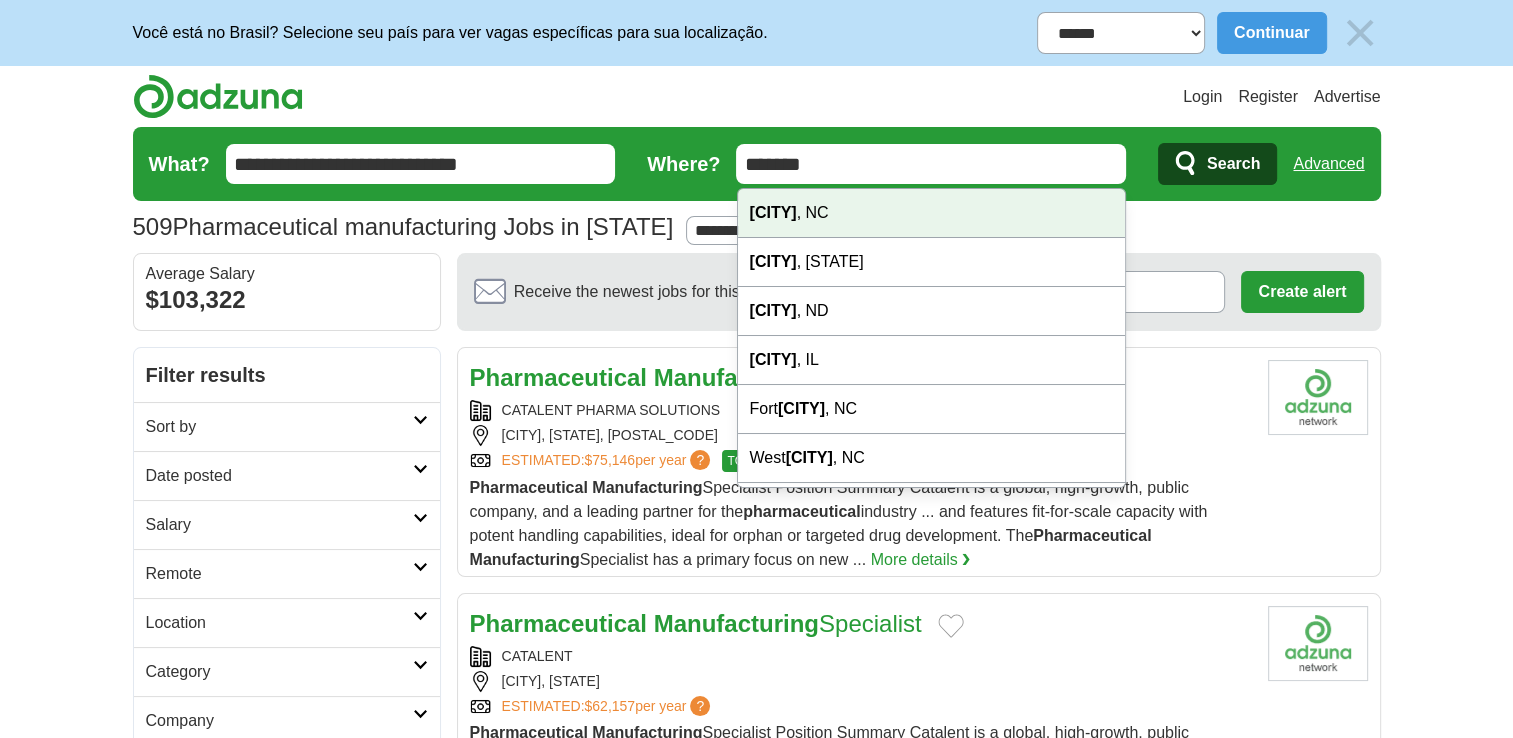 click on "Raleigh , NC" at bounding box center (932, 213) 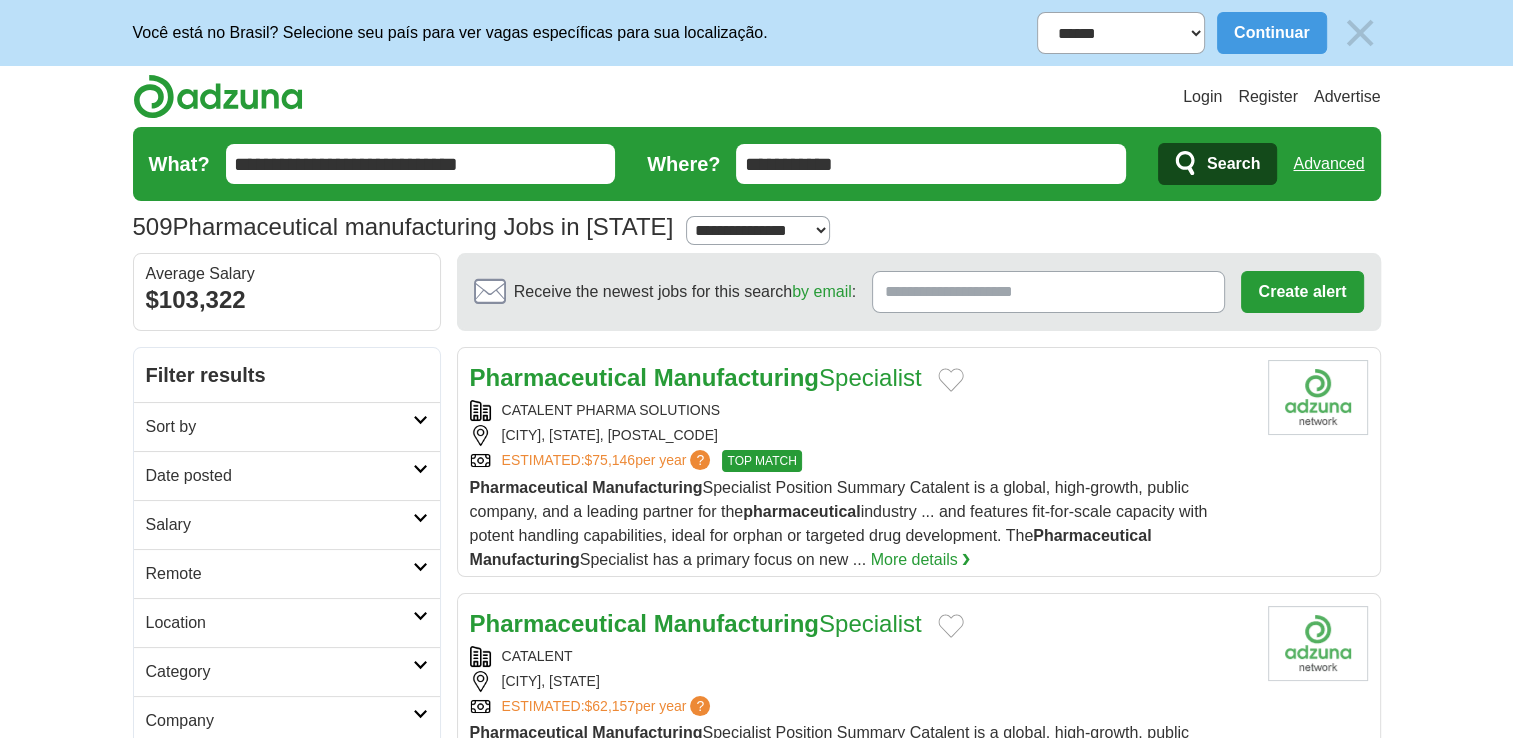 click on "Search" at bounding box center (1217, 164) 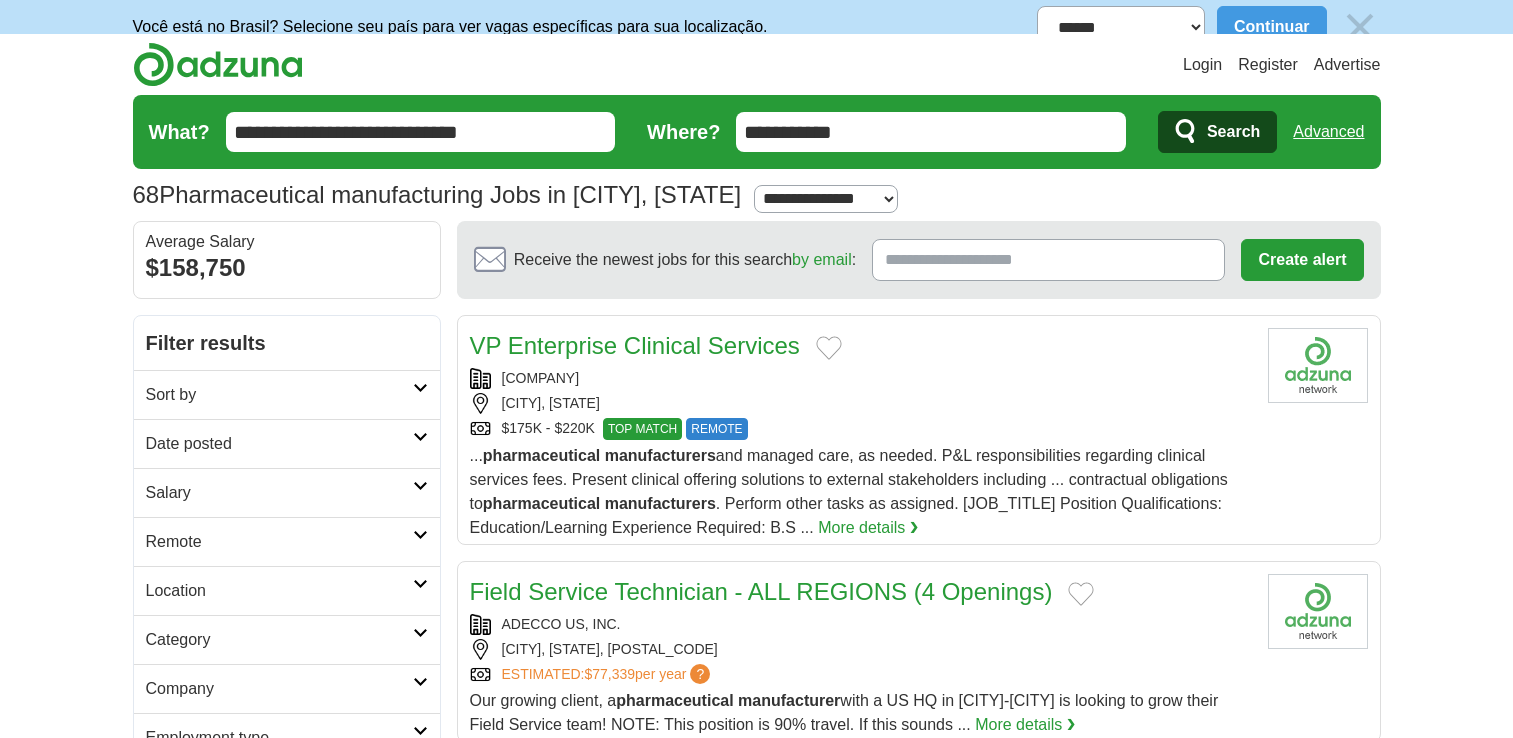 scroll, scrollTop: 0, scrollLeft: 0, axis: both 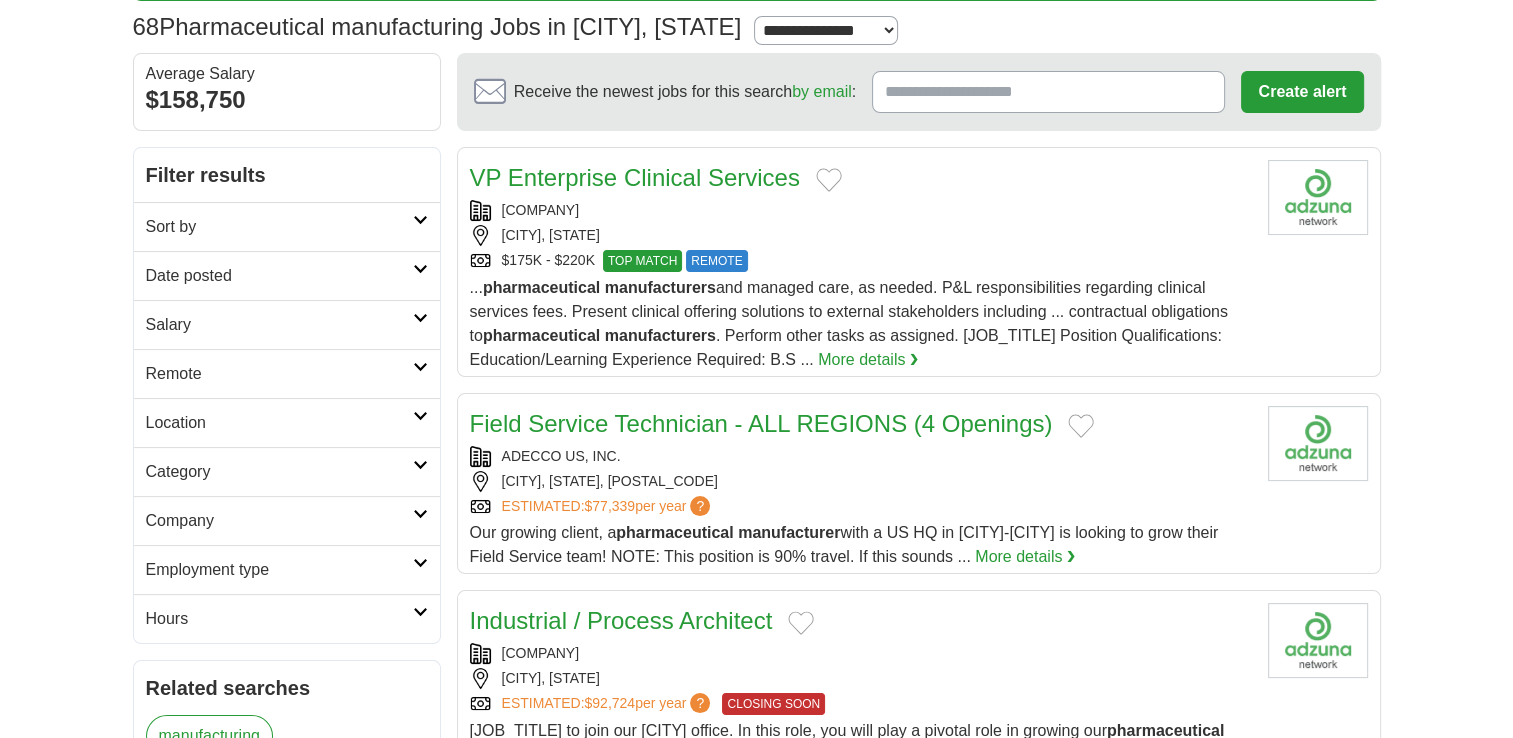 click on "Field Service Technician - ALL REGIONS (4 Openings)" at bounding box center [761, 423] 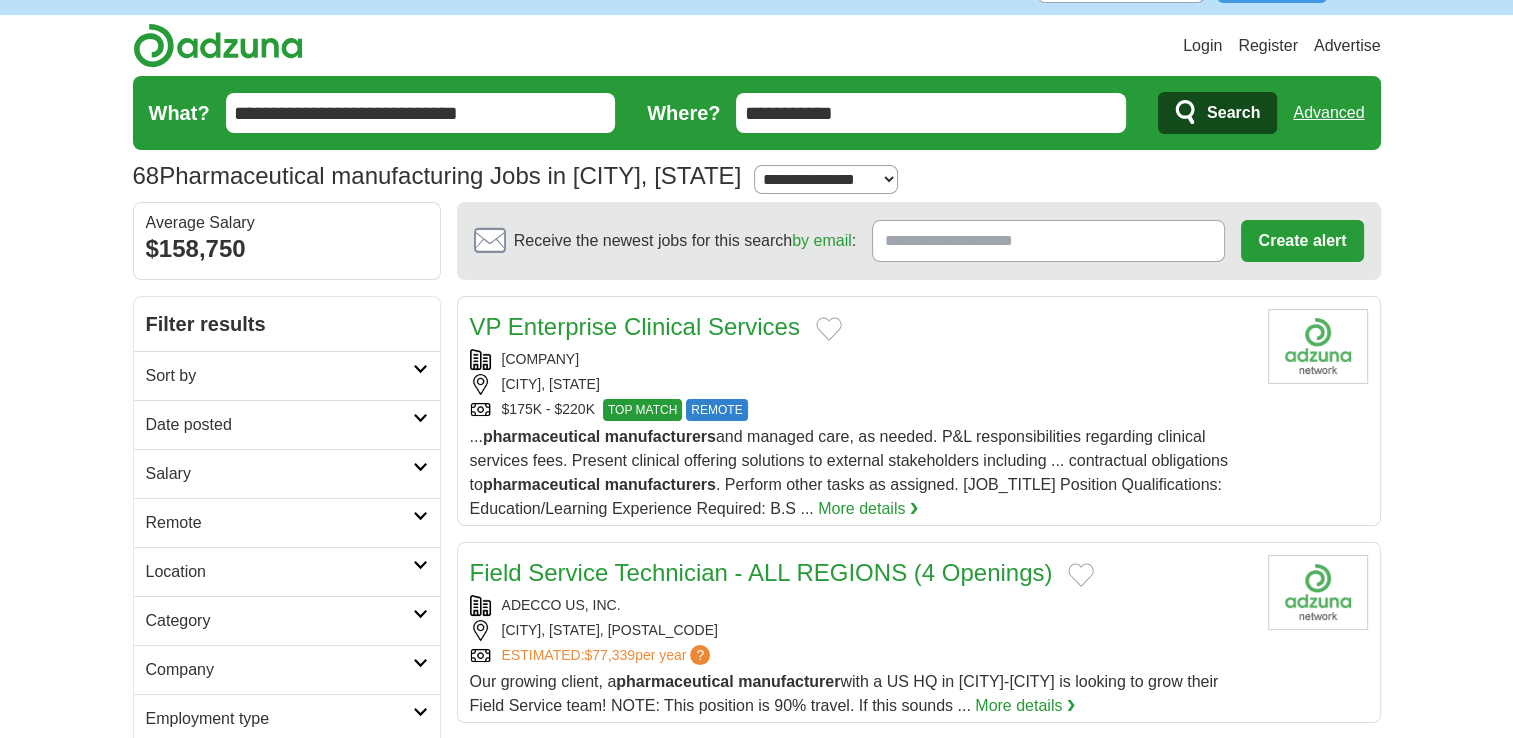 scroll, scrollTop: 0, scrollLeft: 0, axis: both 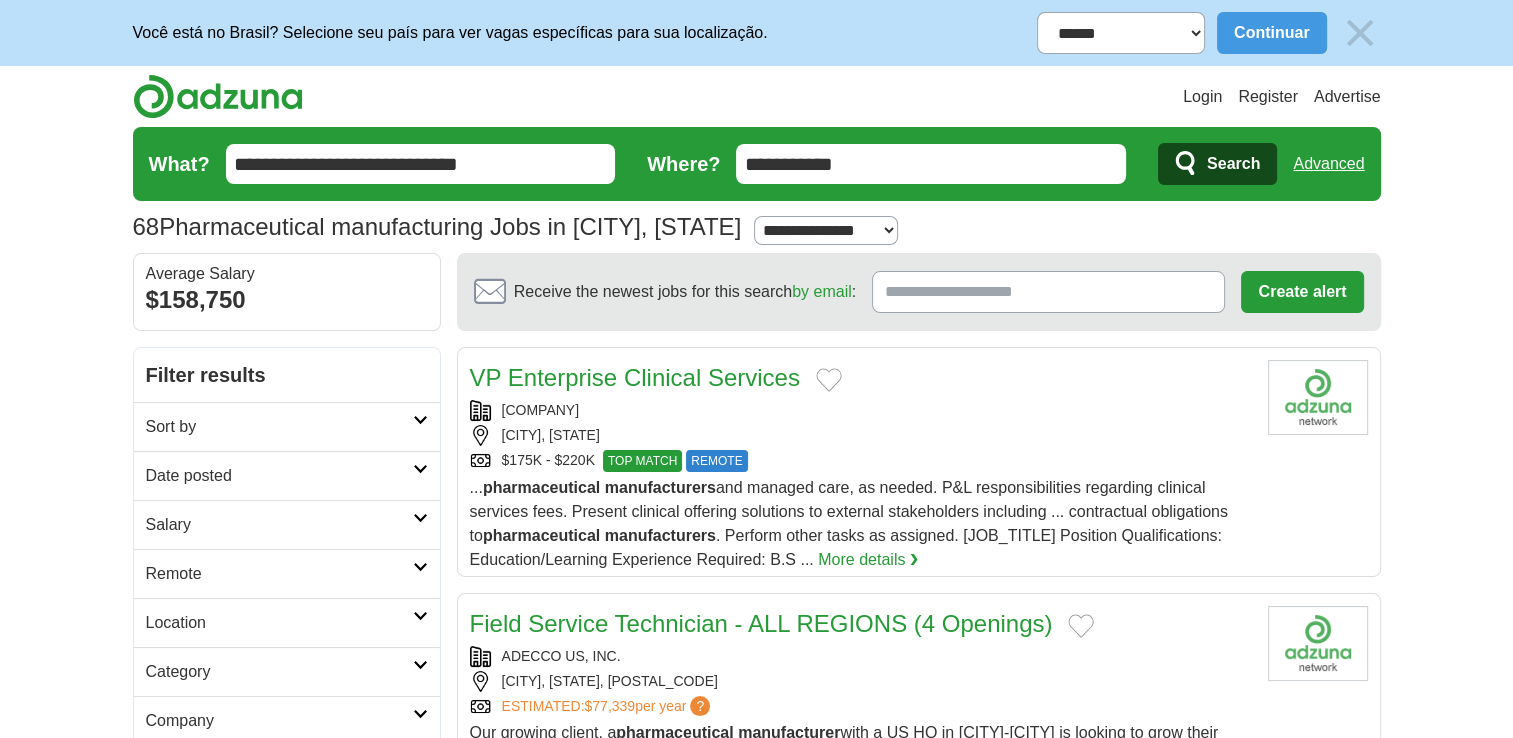 click on "**********" at bounding box center (421, 164) 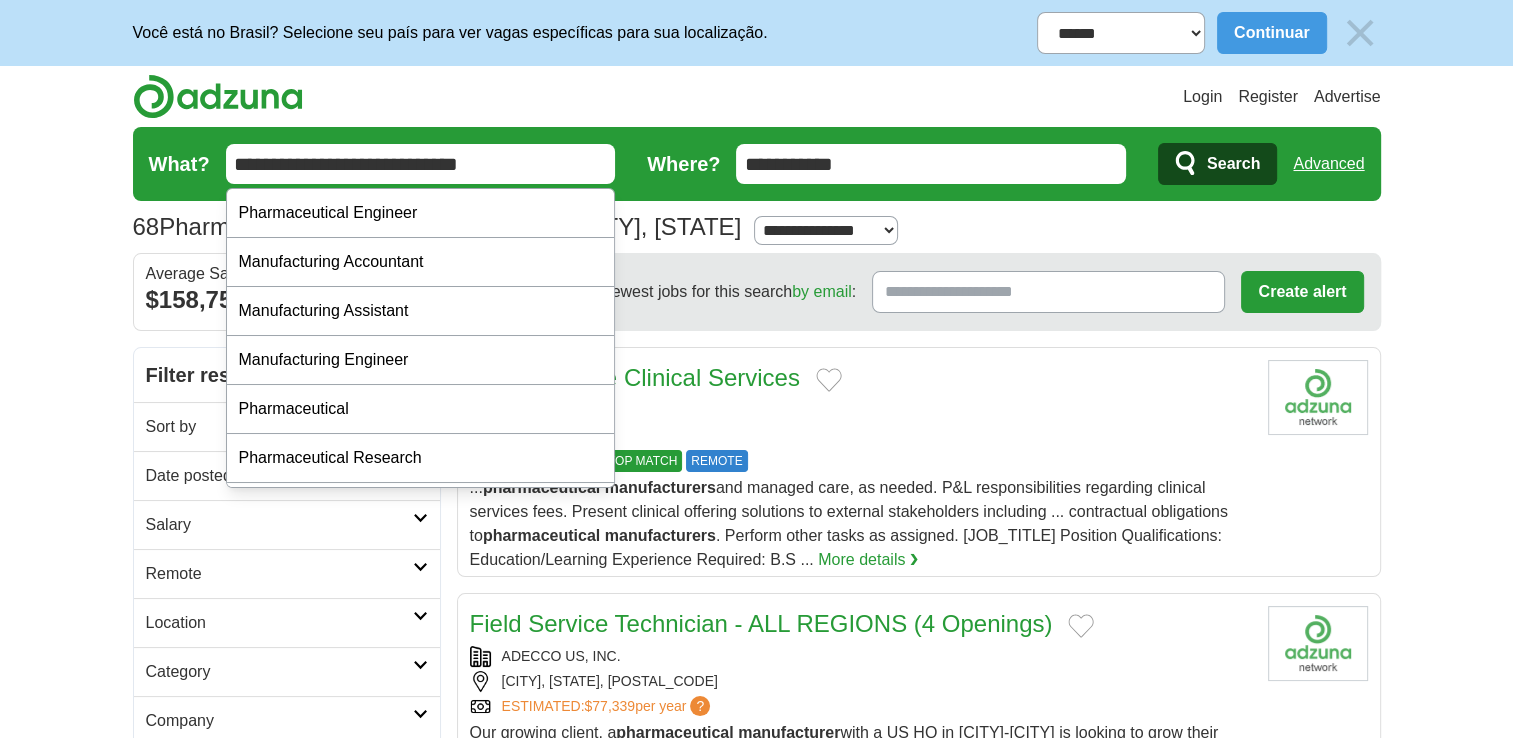 click on "**********" at bounding box center [421, 164] 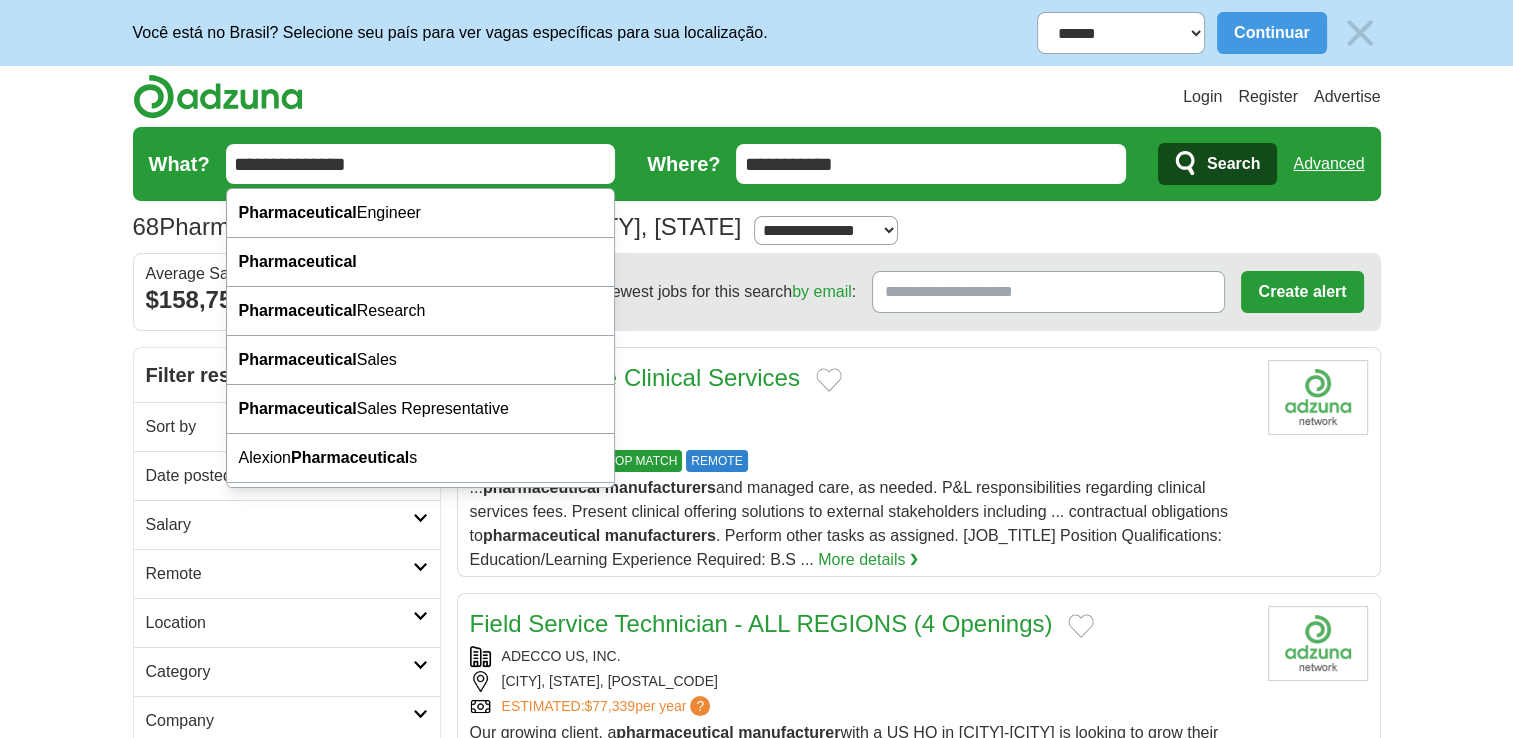 type on "**********" 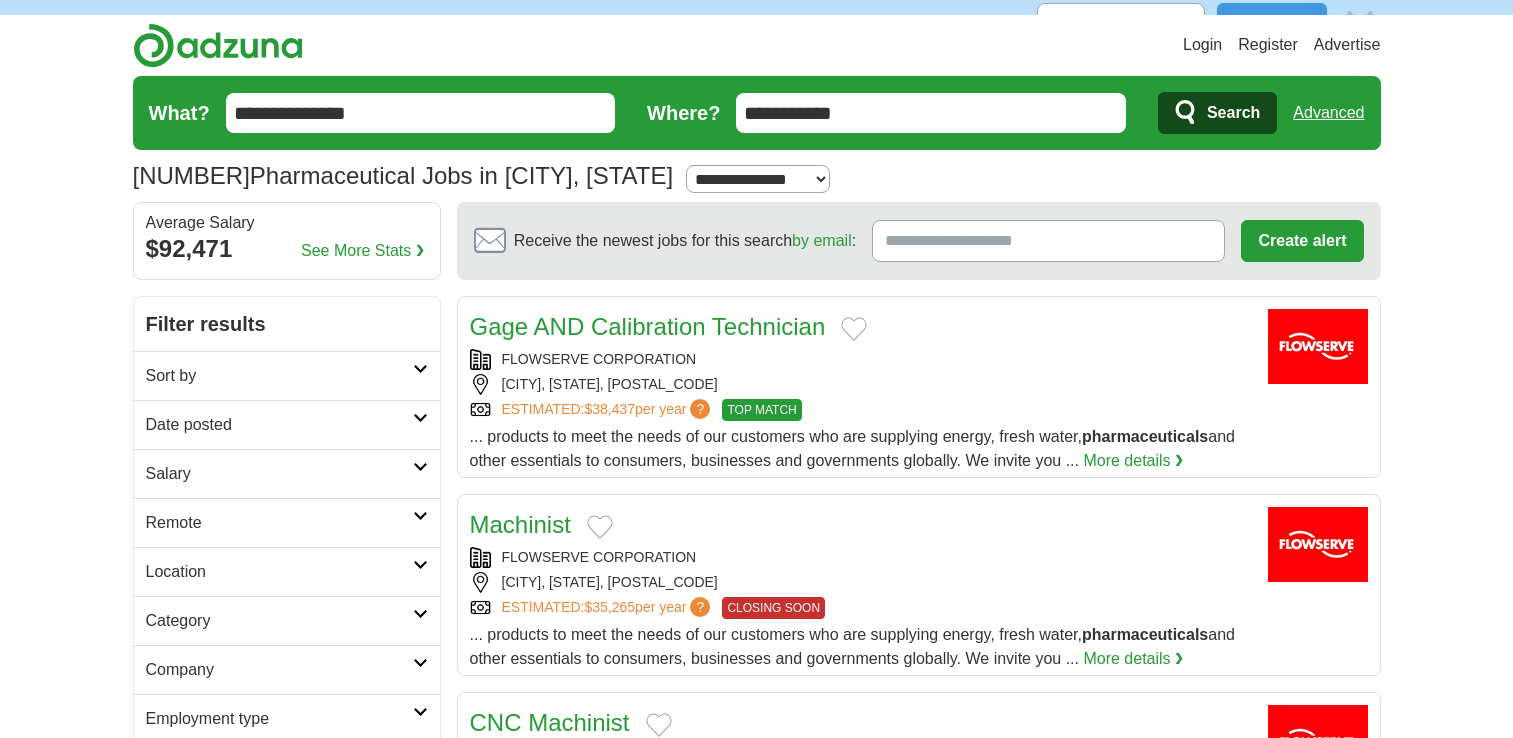 scroll, scrollTop: 0, scrollLeft: 0, axis: both 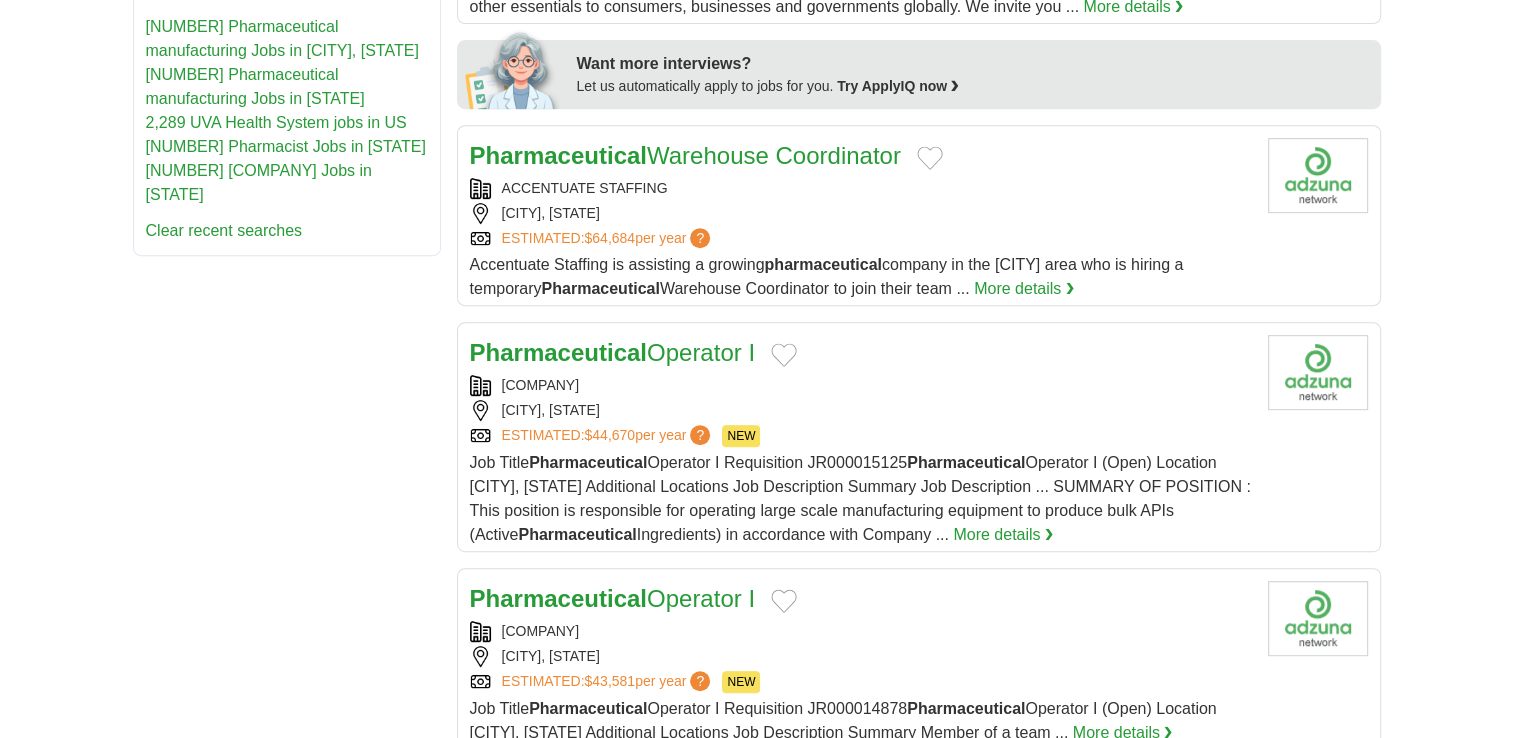click on "Pharmaceutical" at bounding box center (558, 352) 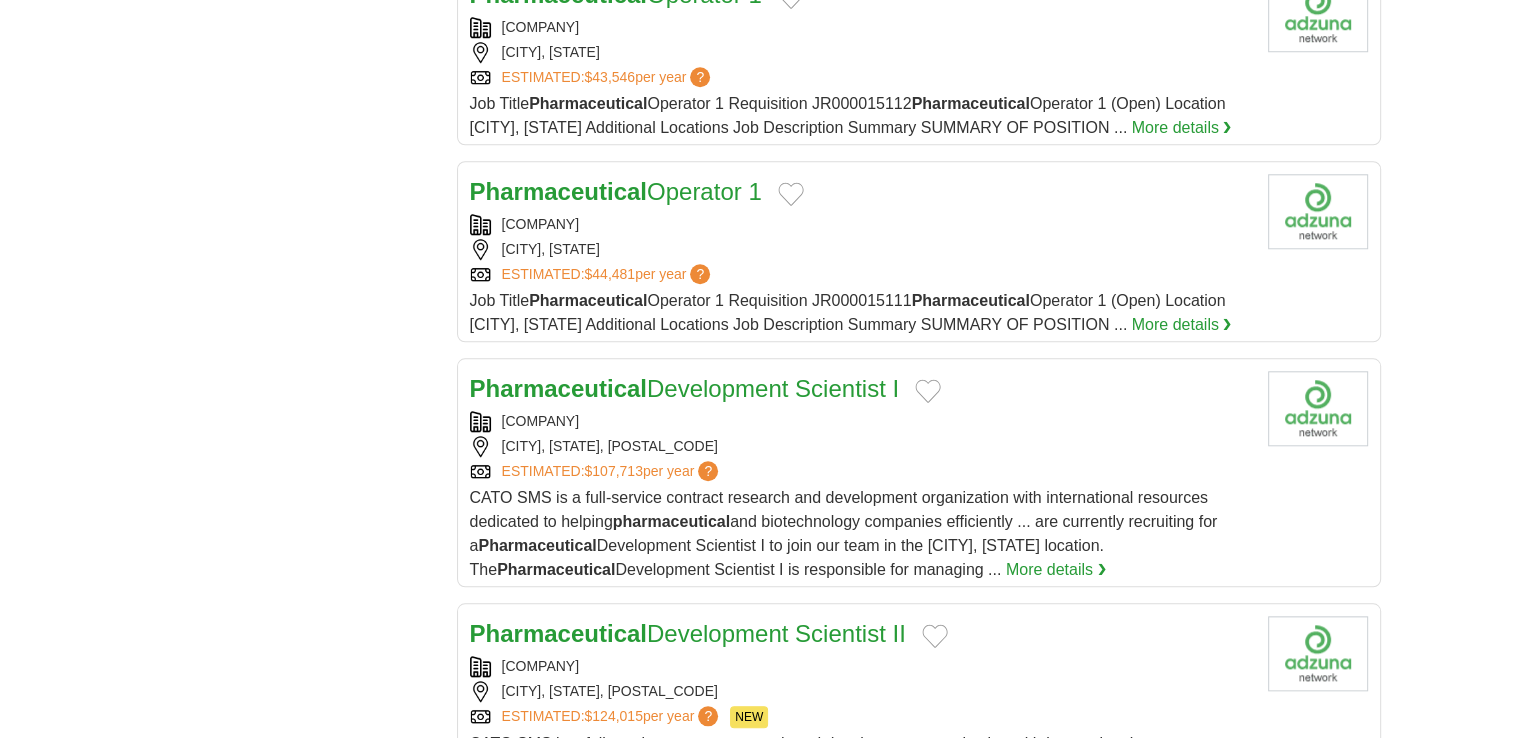 scroll, scrollTop: 1900, scrollLeft: 0, axis: vertical 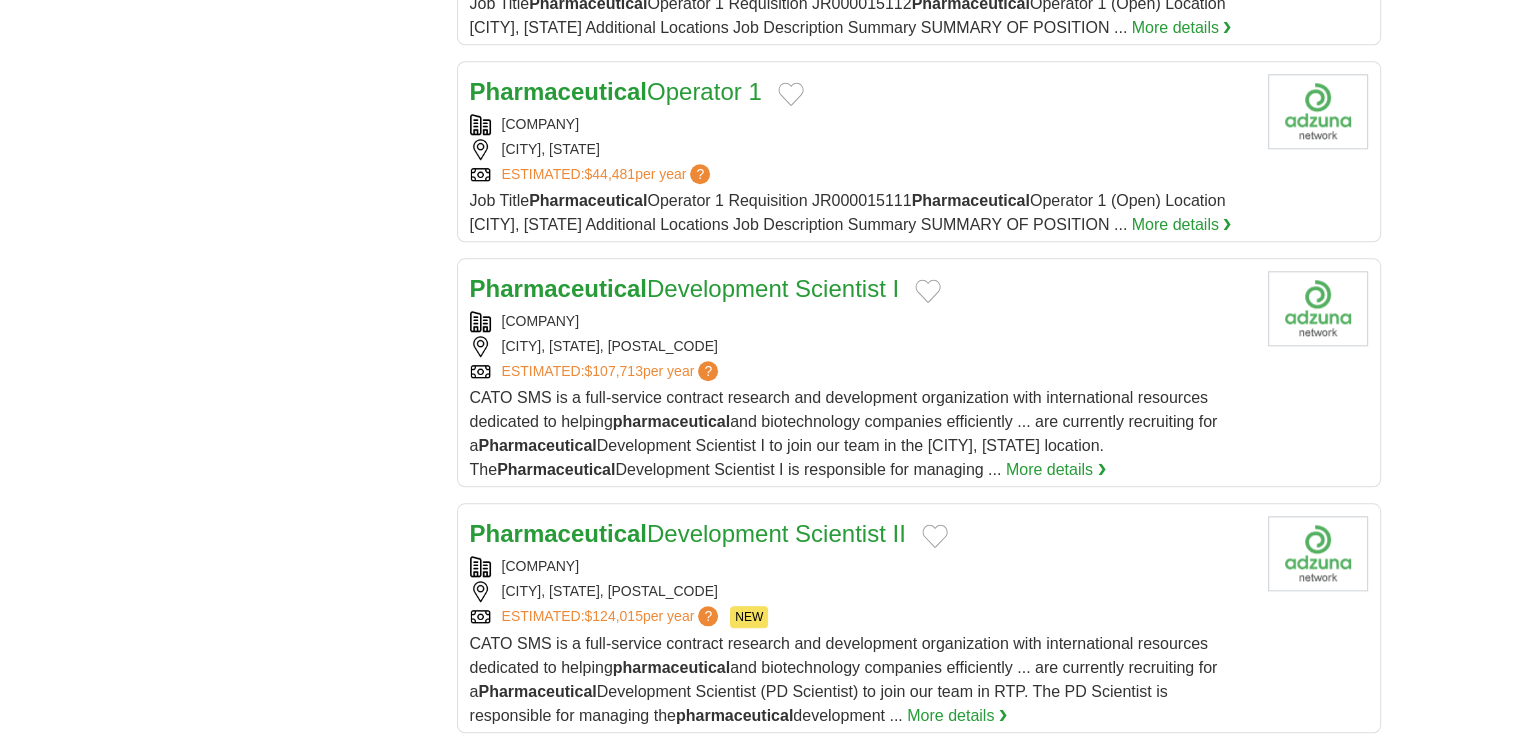 click on "Pharmaceutical" at bounding box center [558, 288] 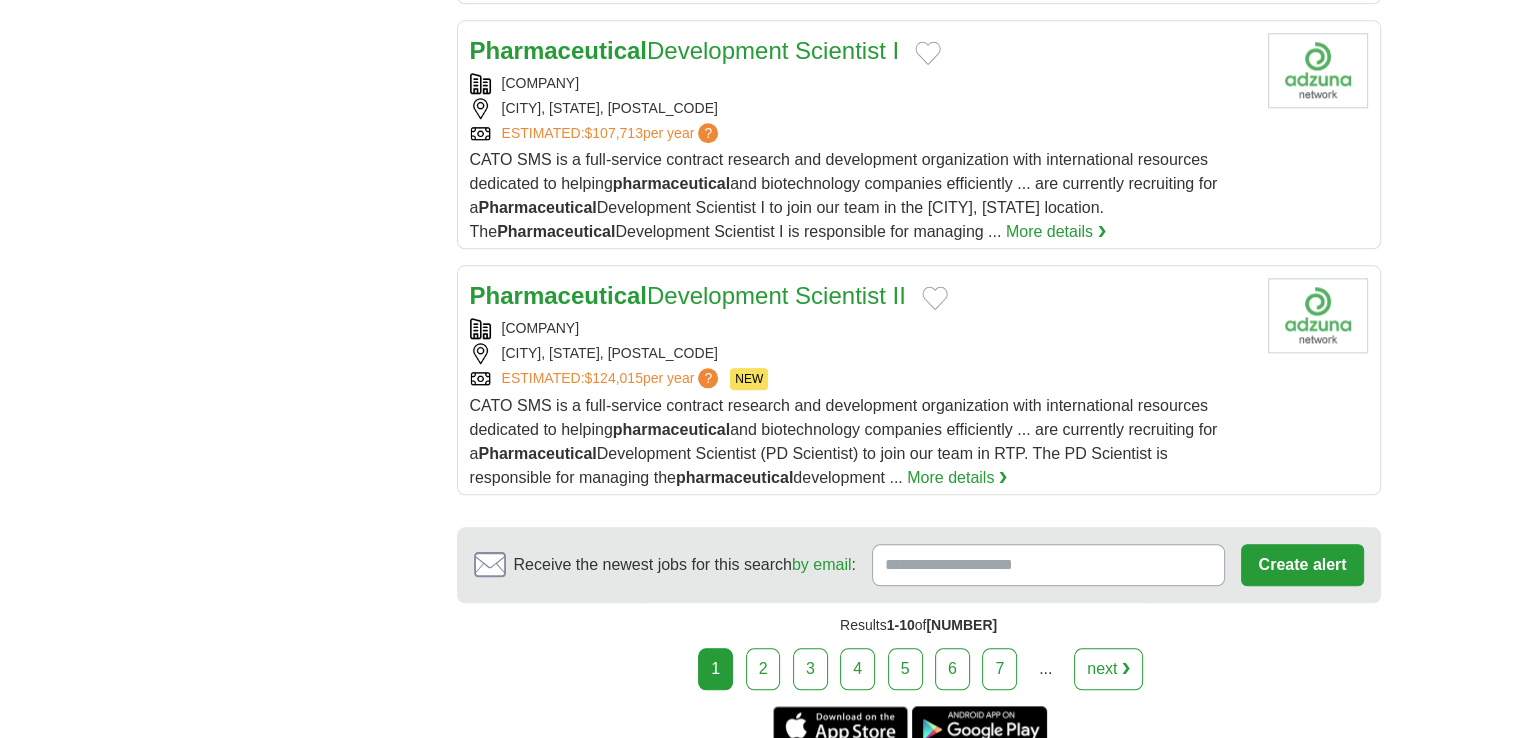 scroll, scrollTop: 2200, scrollLeft: 0, axis: vertical 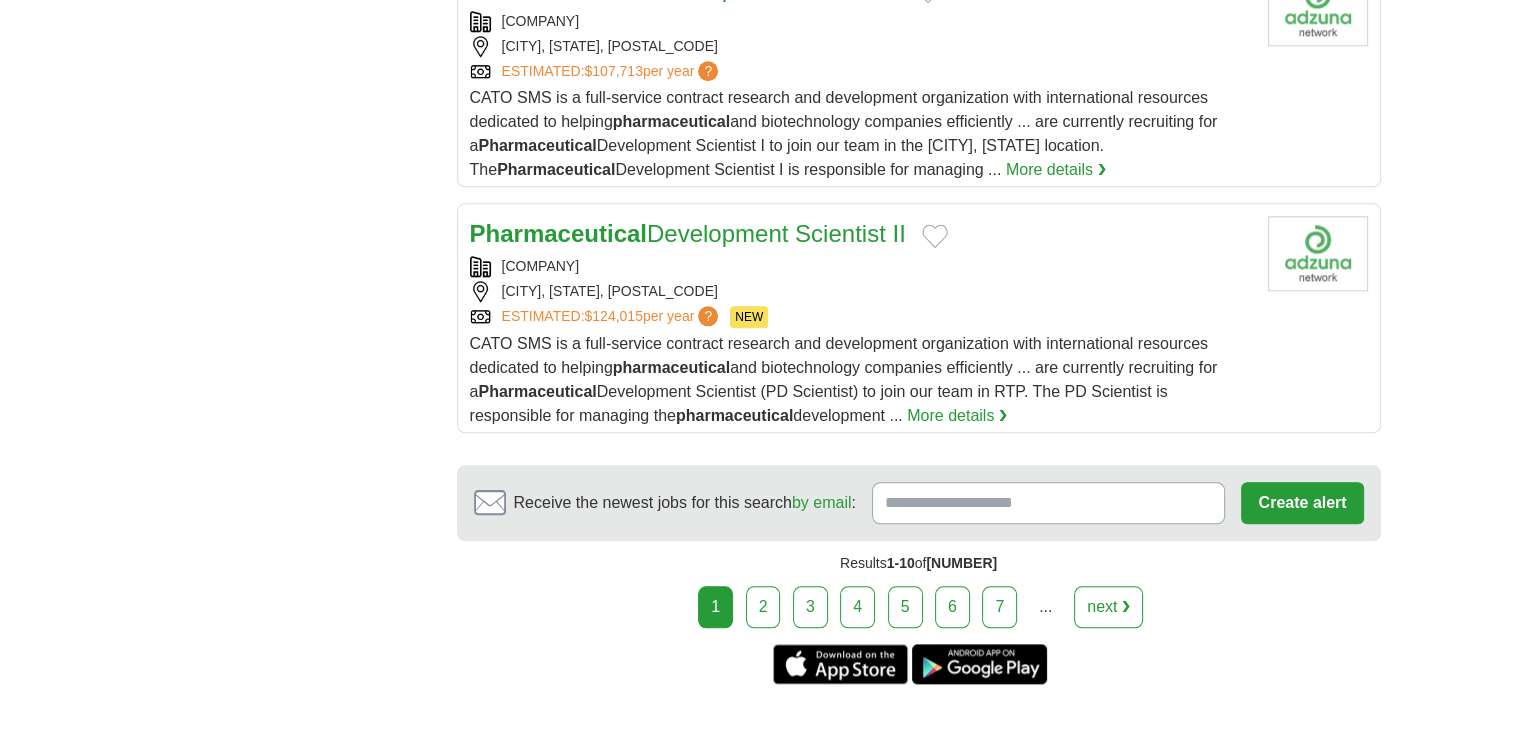 click on "2" at bounding box center [763, 607] 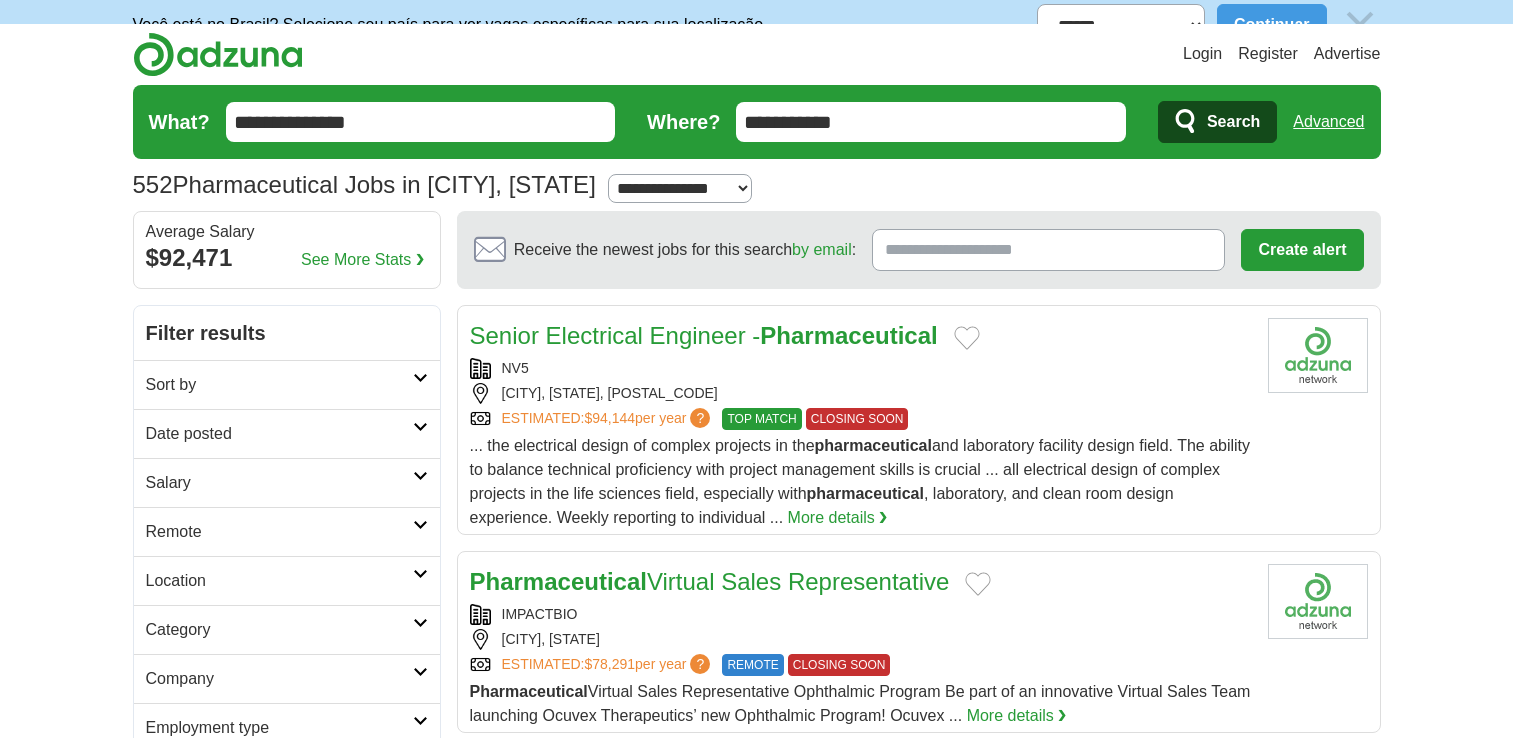 scroll, scrollTop: 0, scrollLeft: 0, axis: both 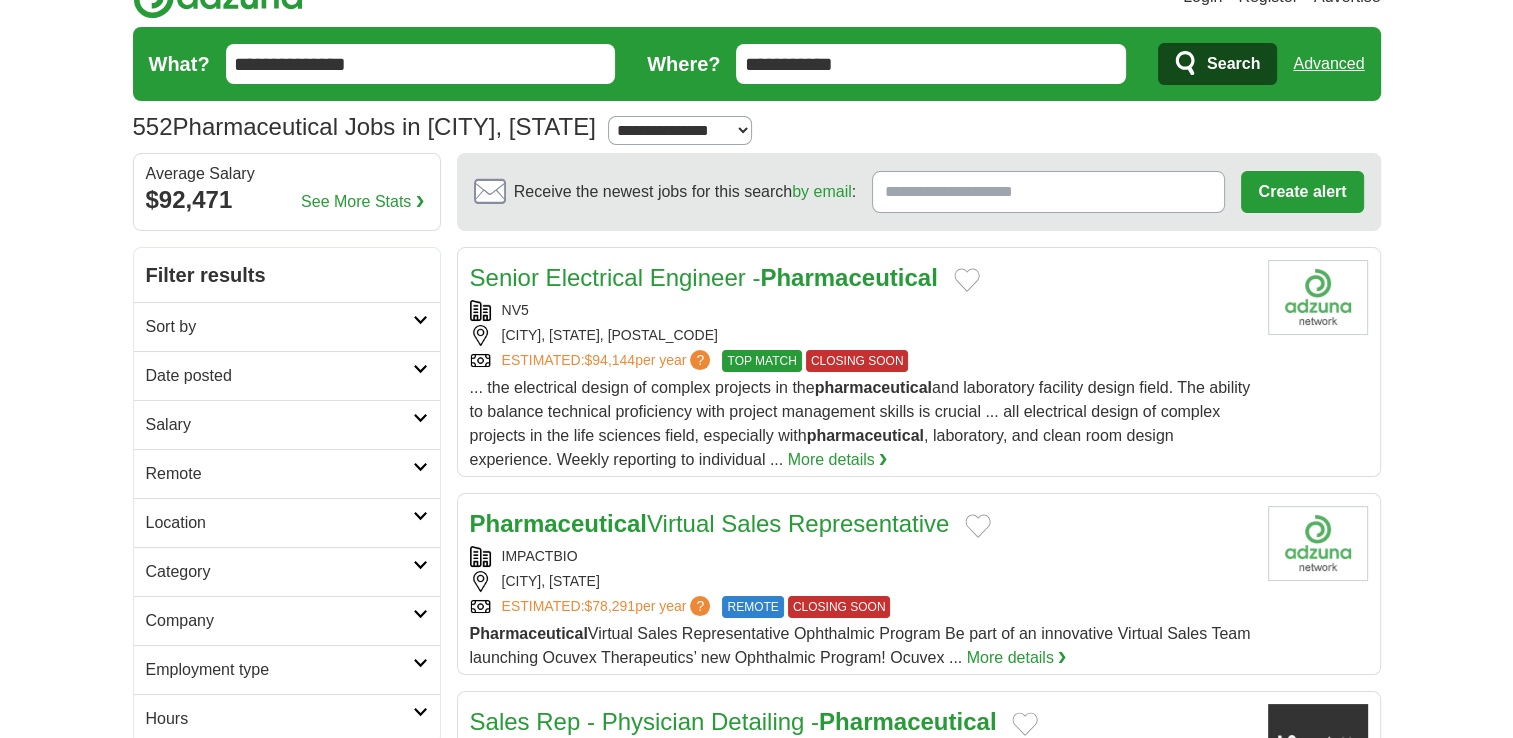 click on "Pharmaceutical  Virtual Sales Representative" at bounding box center (710, 523) 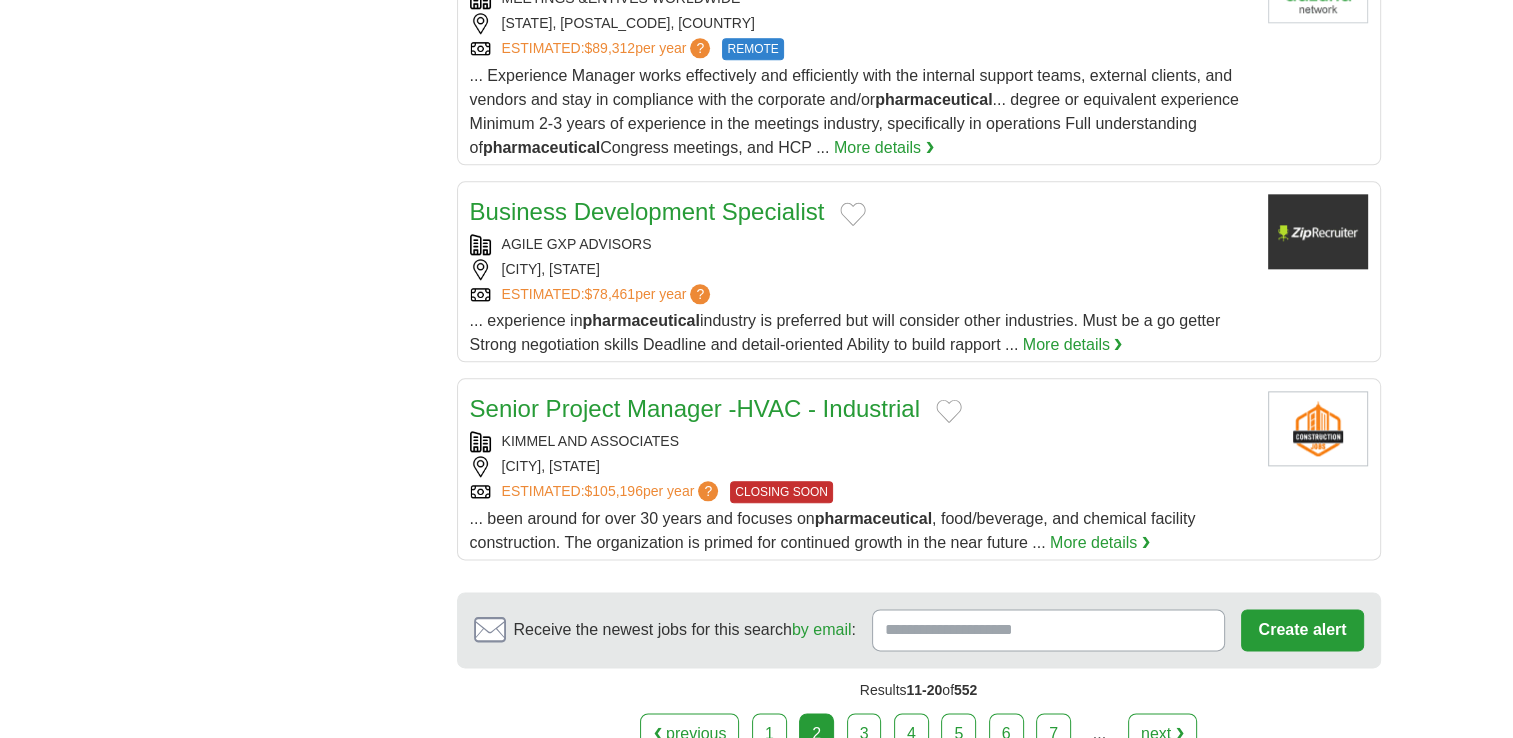 scroll, scrollTop: 2400, scrollLeft: 0, axis: vertical 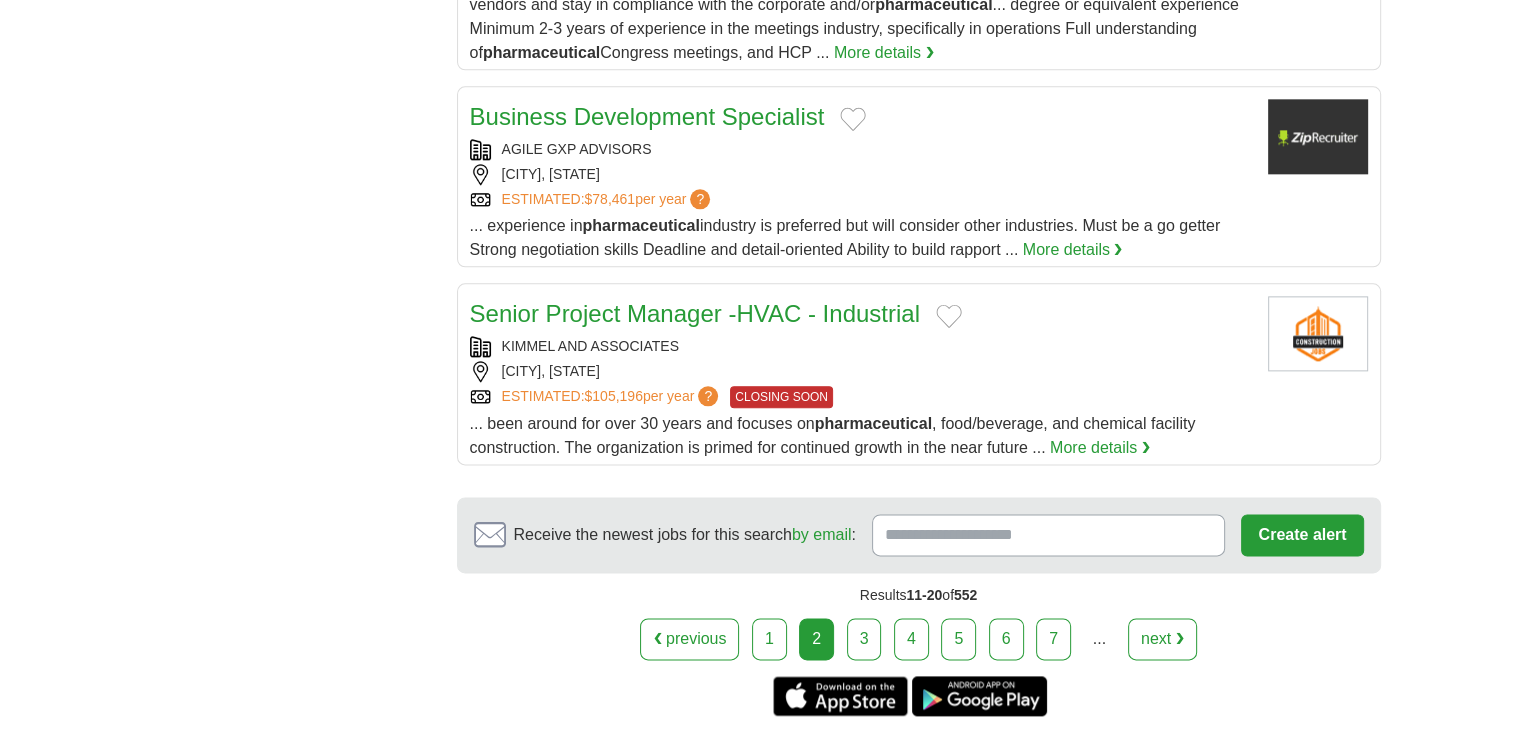 click on "3" at bounding box center [864, 639] 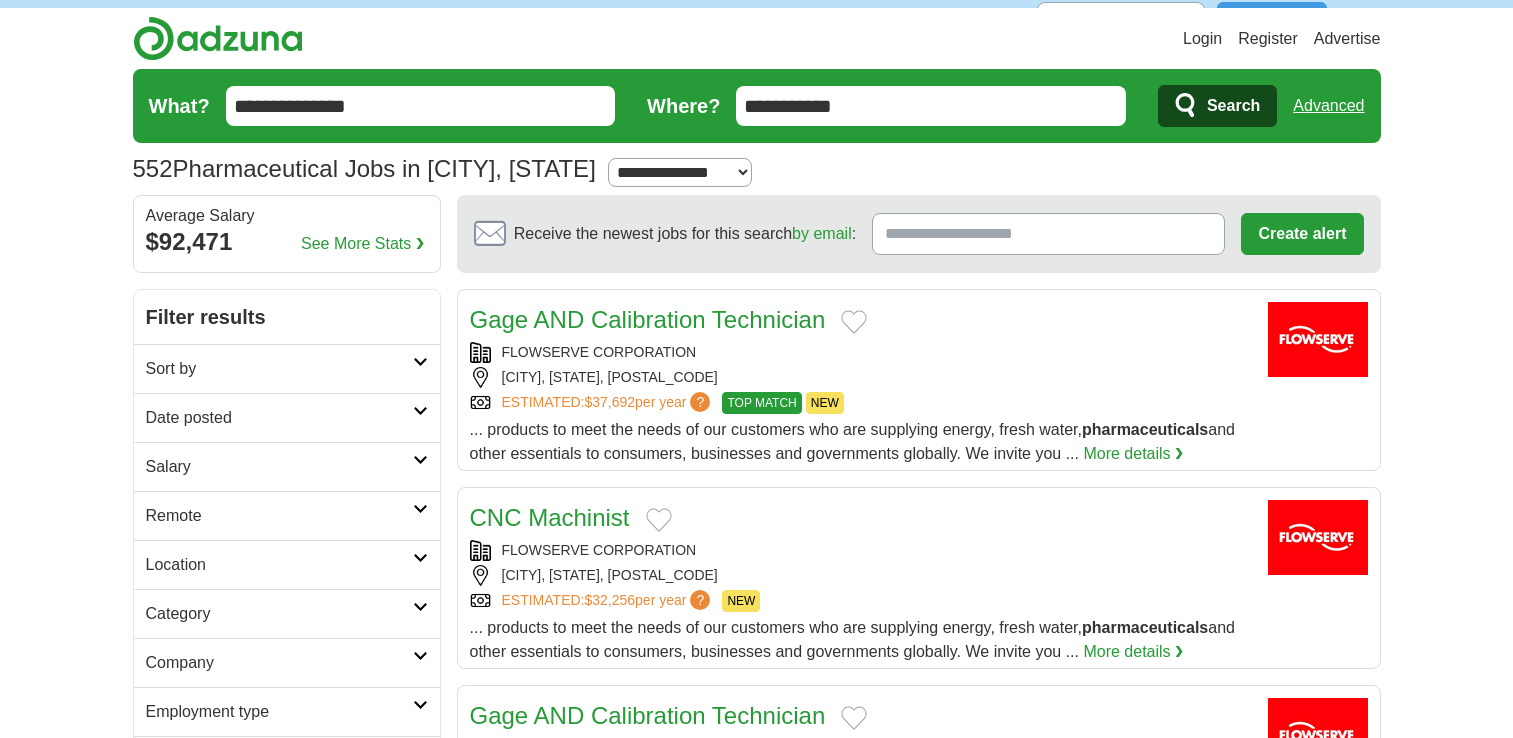 scroll, scrollTop: 0, scrollLeft: 0, axis: both 